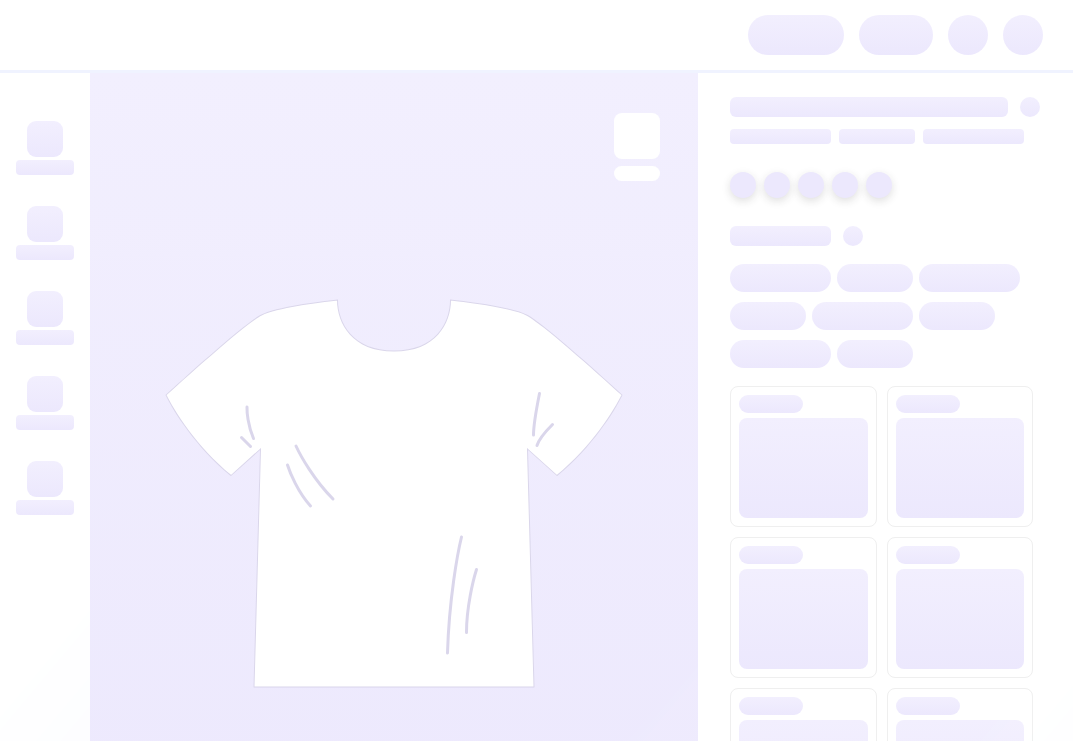 scroll, scrollTop: 0, scrollLeft: 0, axis: both 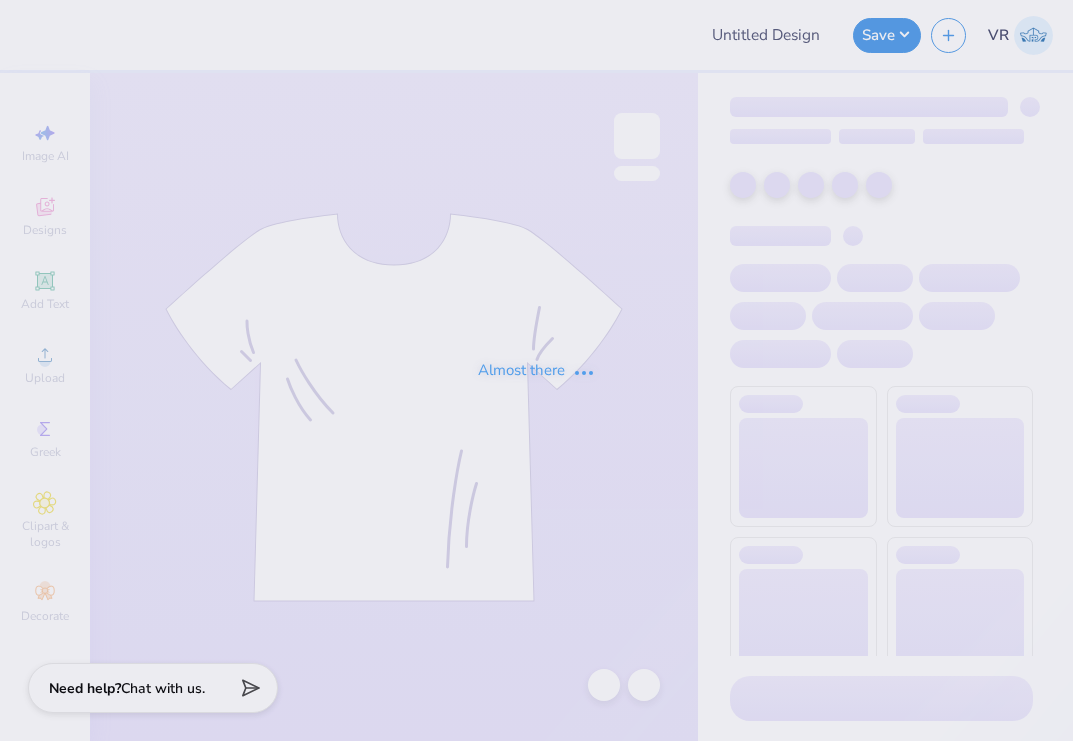 type on "DU Fall Rush '25" 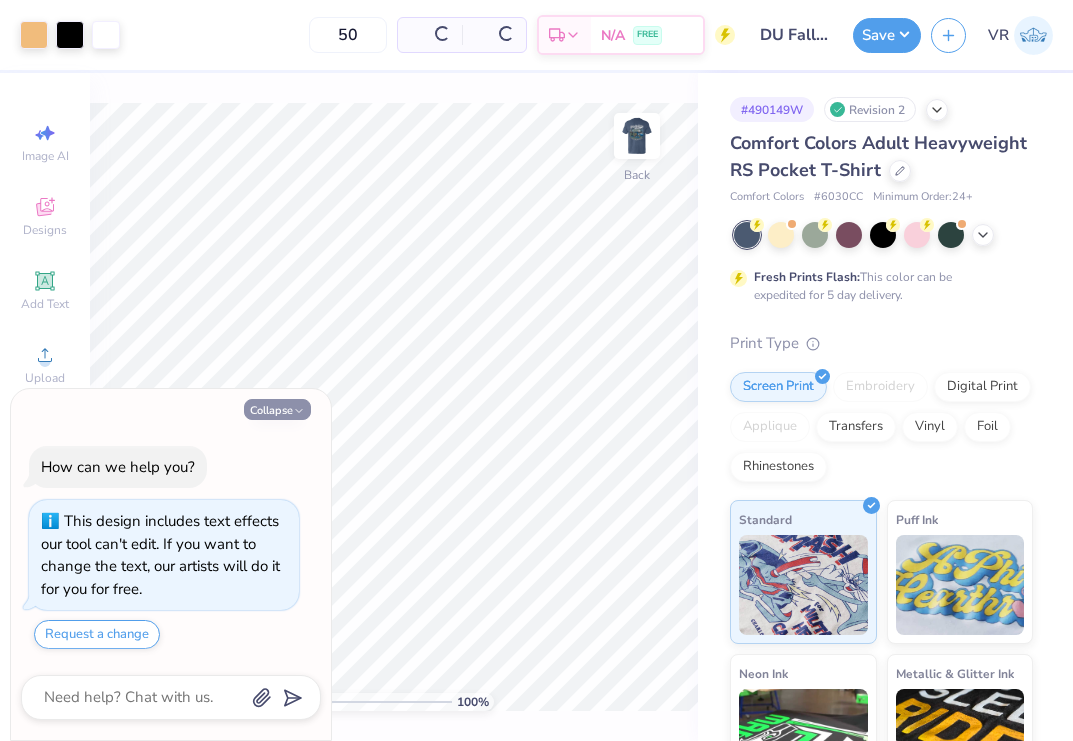 click on "Collapse" at bounding box center (277, 409) 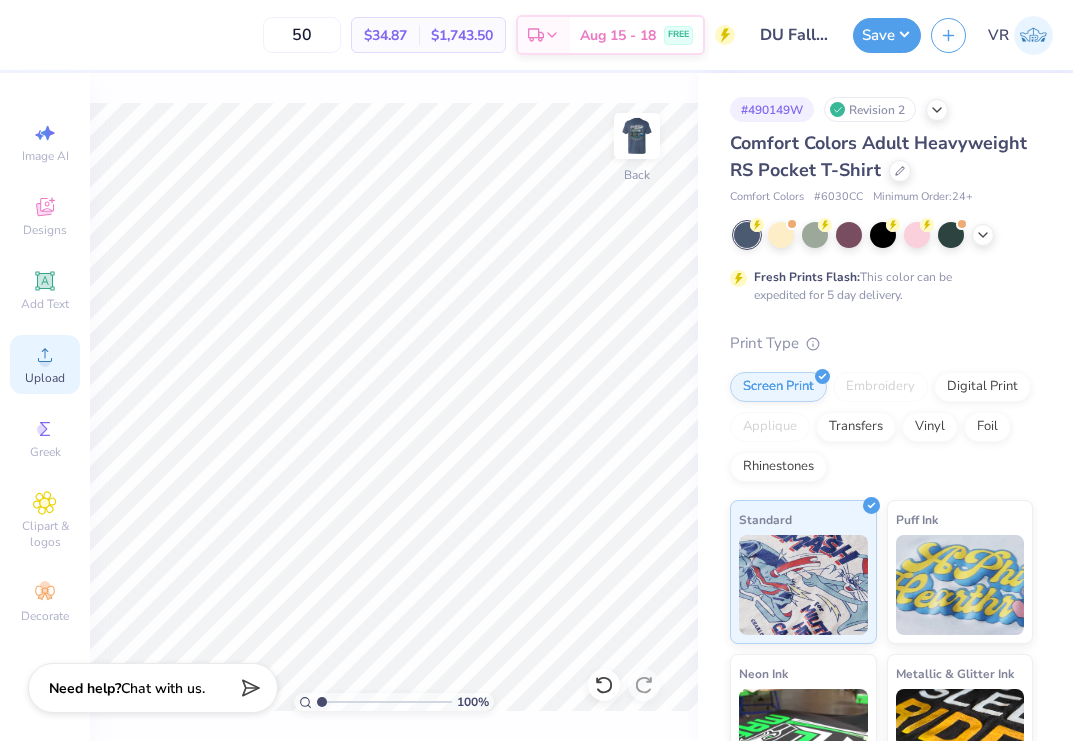 click 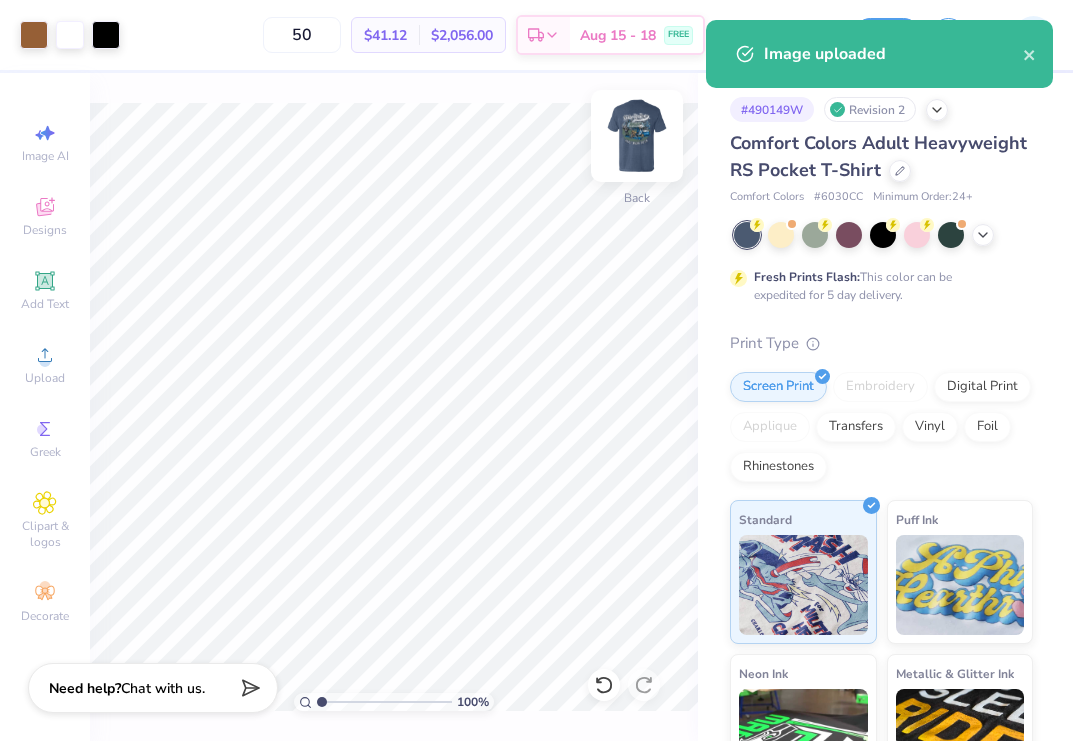 click at bounding box center [637, 136] 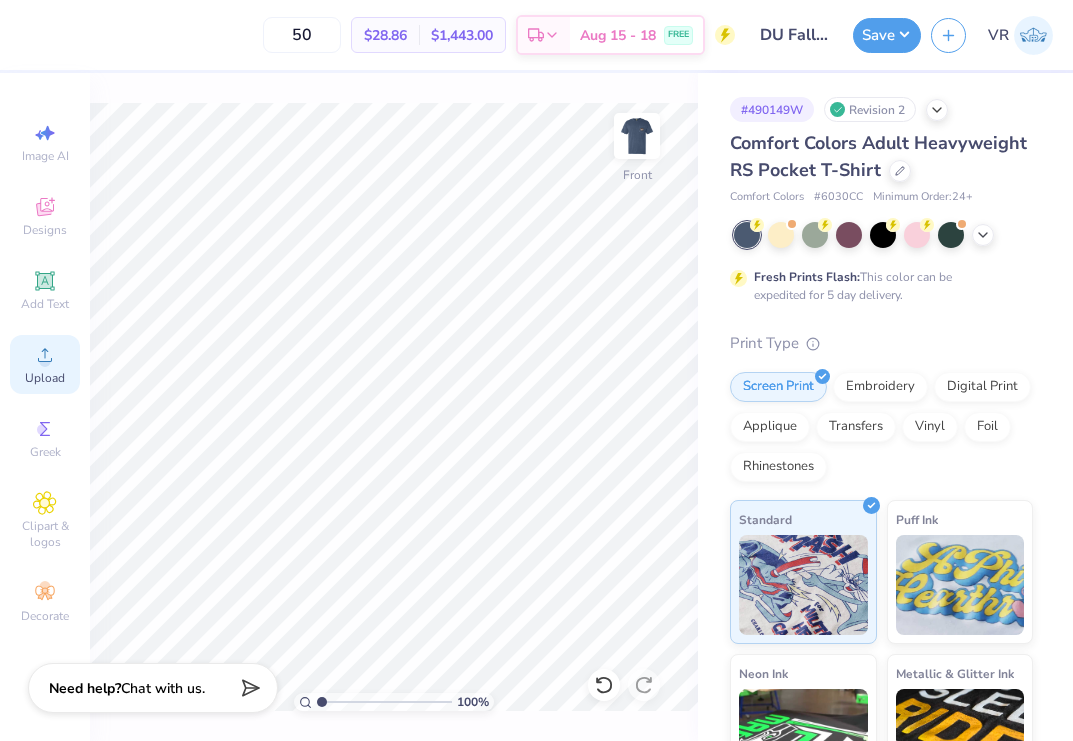click 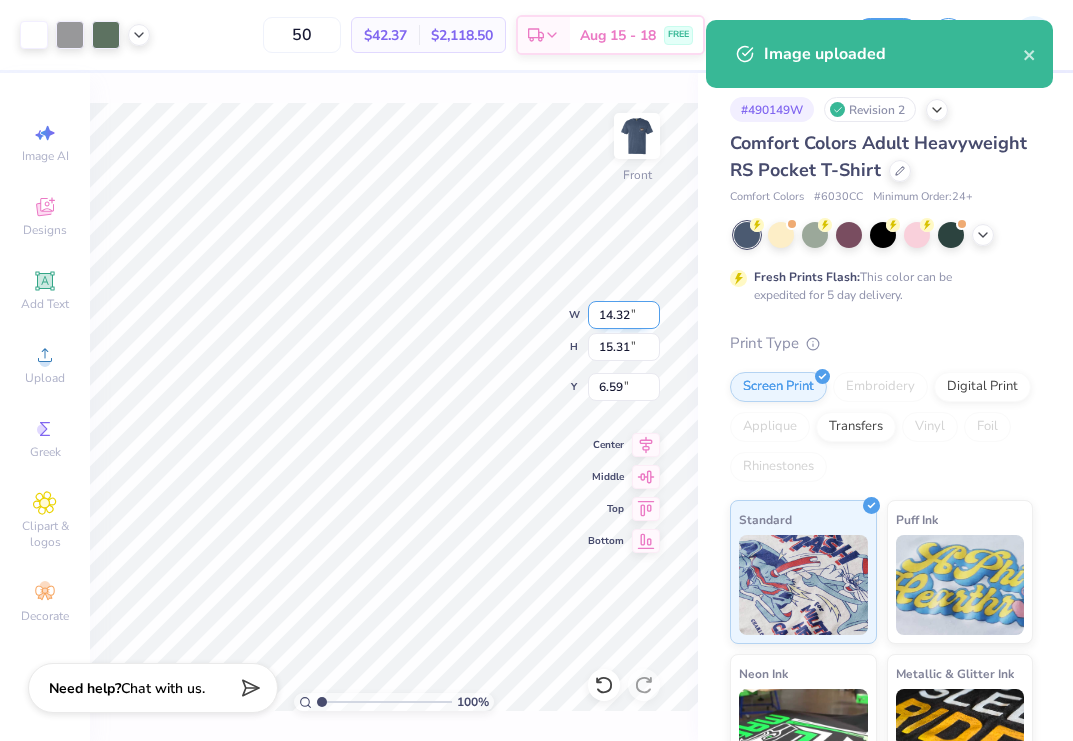 click on "14.32" at bounding box center [624, 315] 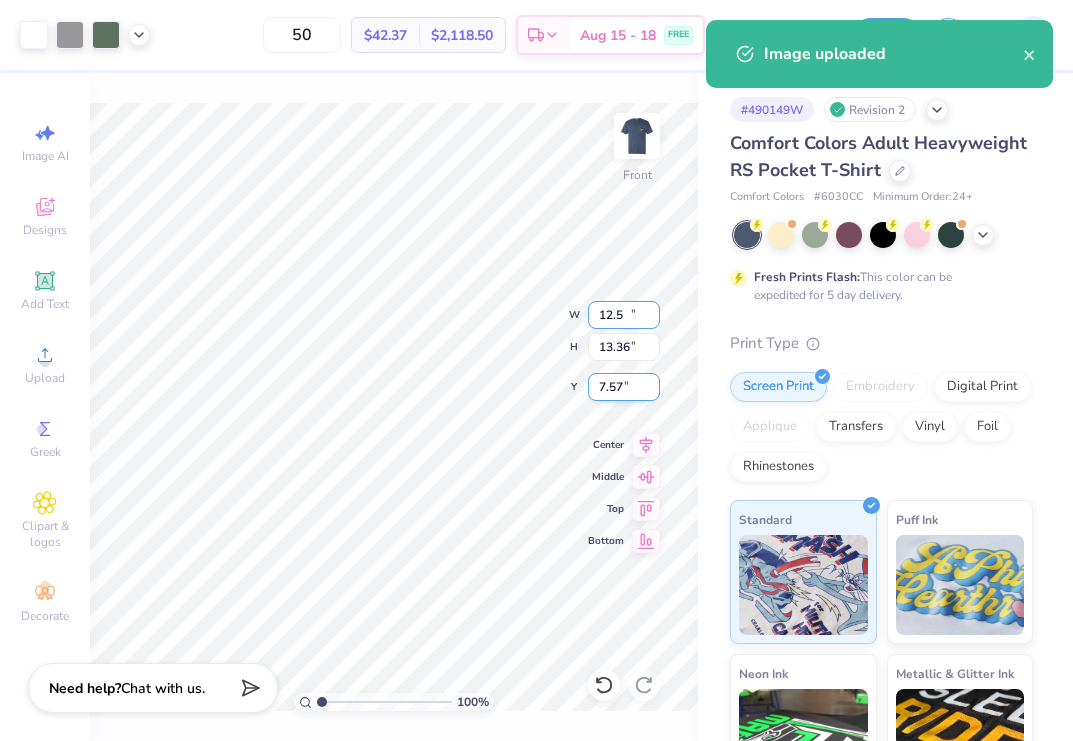 type on "12.50" 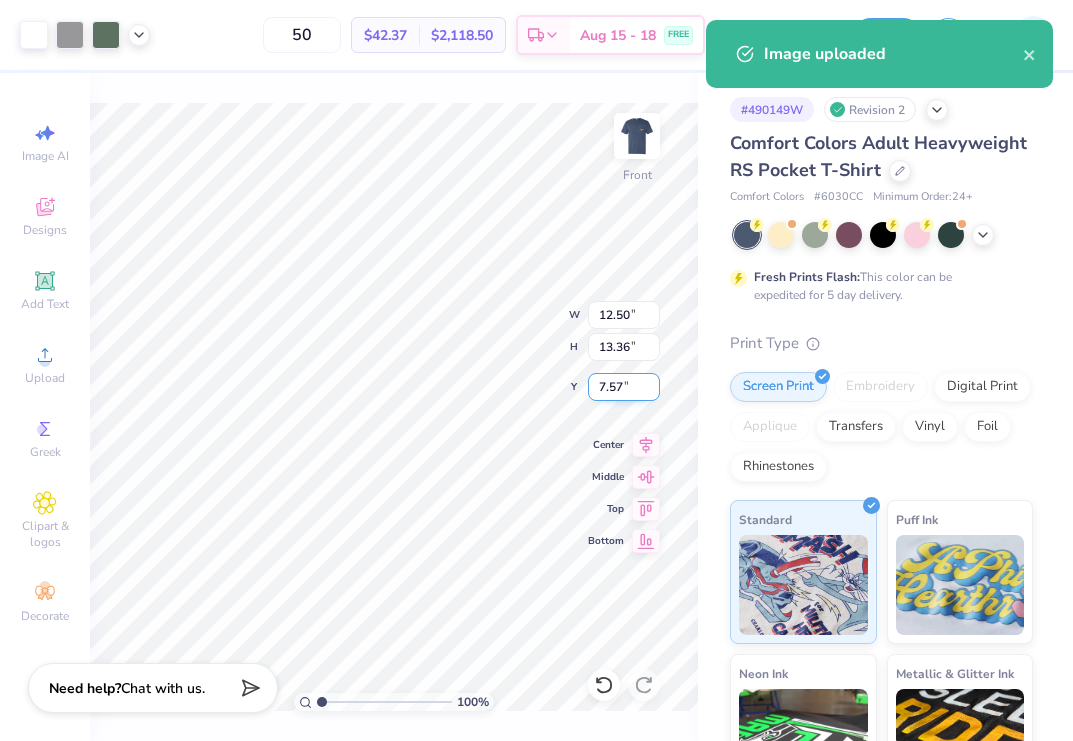 click on "7.57" at bounding box center (624, 387) 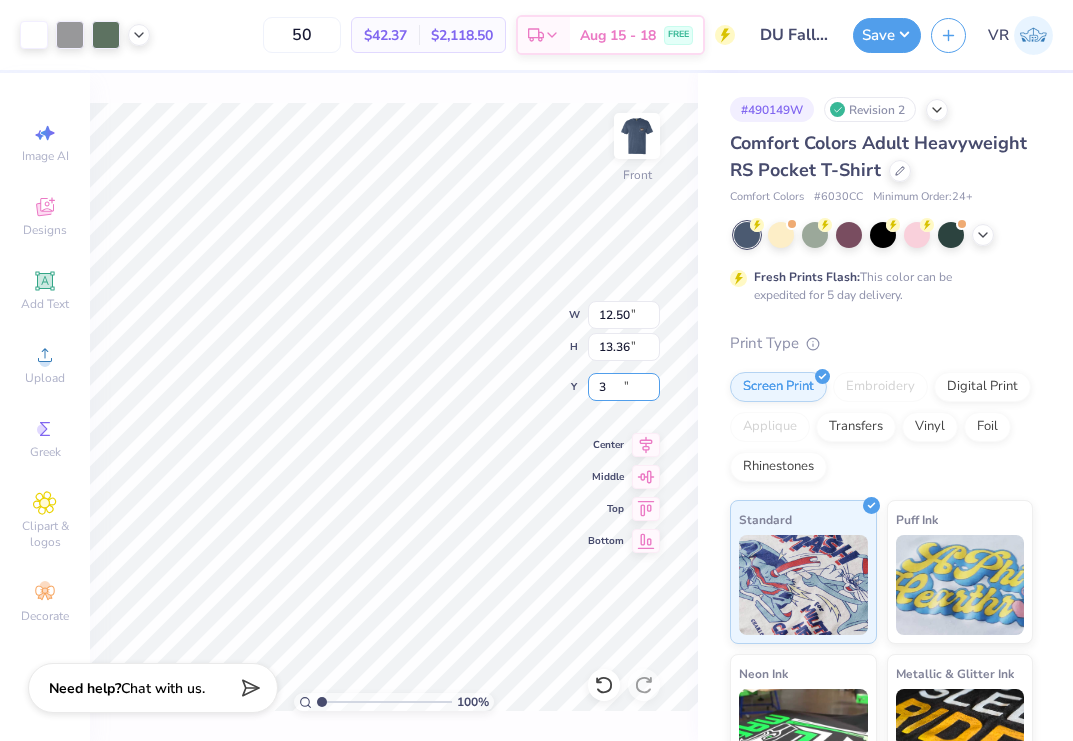 type on "3.00" 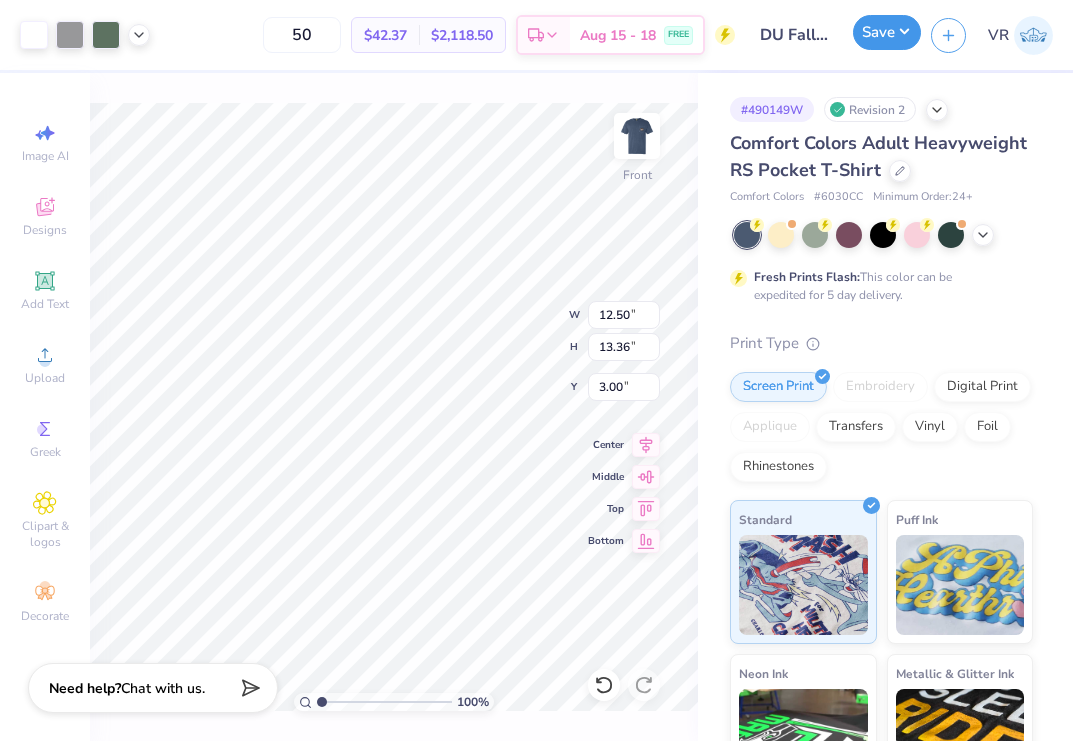 click on "Save" at bounding box center [887, 32] 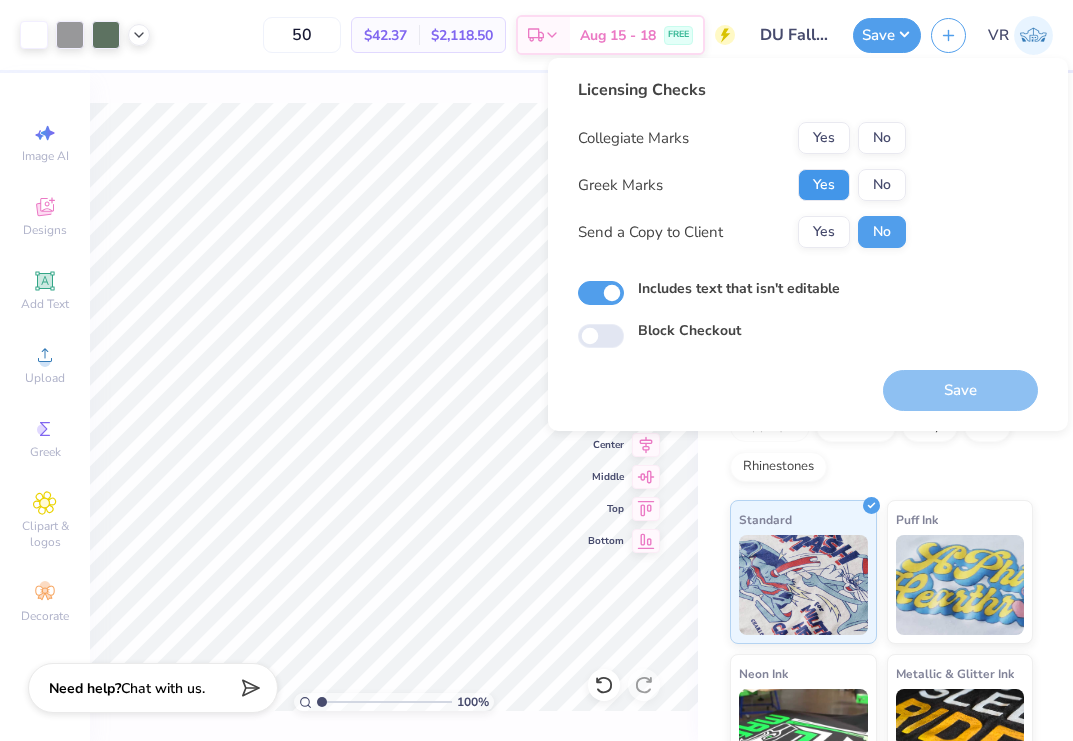 click on "Yes" at bounding box center (824, 185) 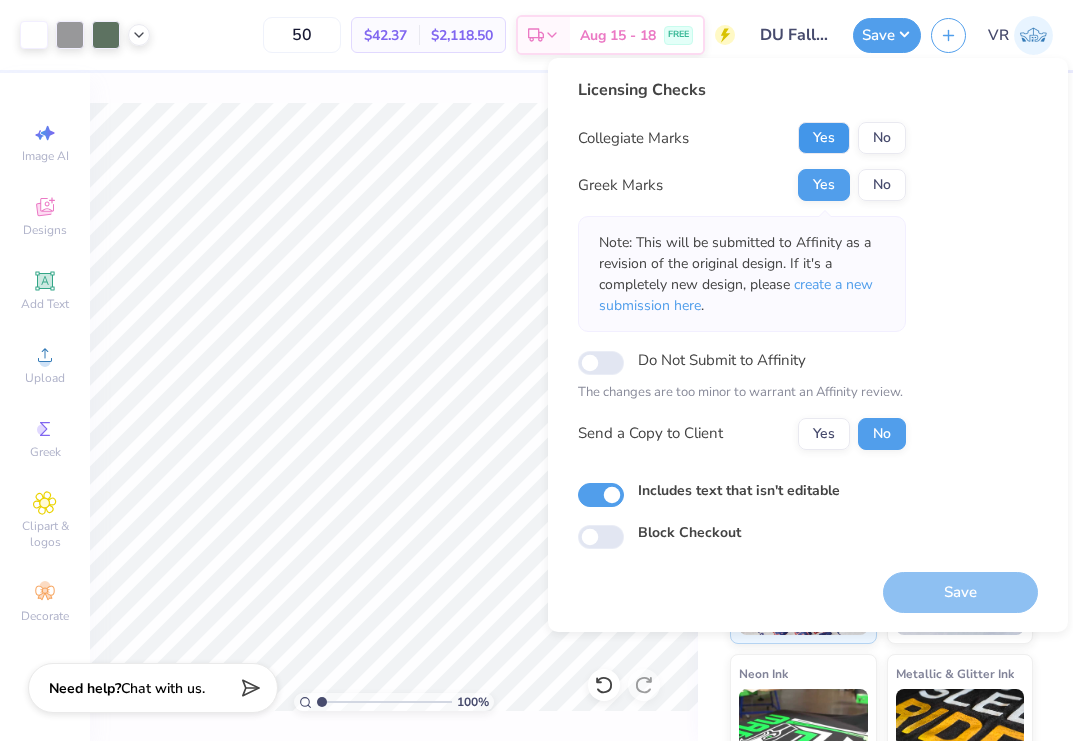 click on "Yes" at bounding box center [824, 138] 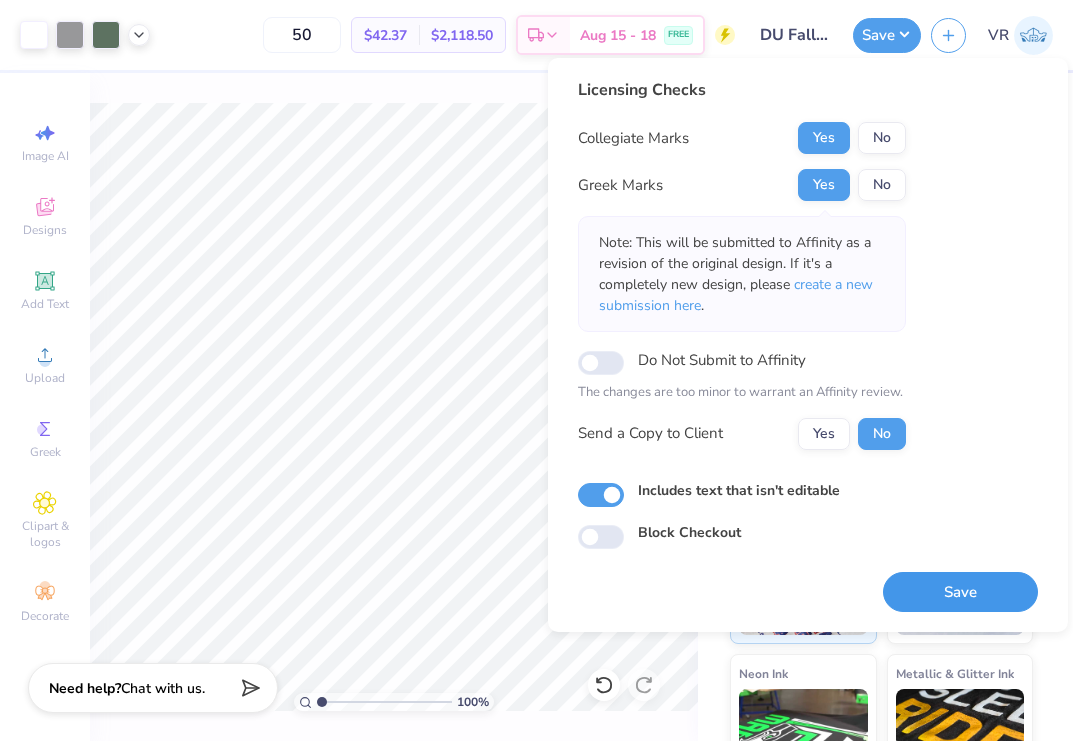 click on "Save" at bounding box center (960, 592) 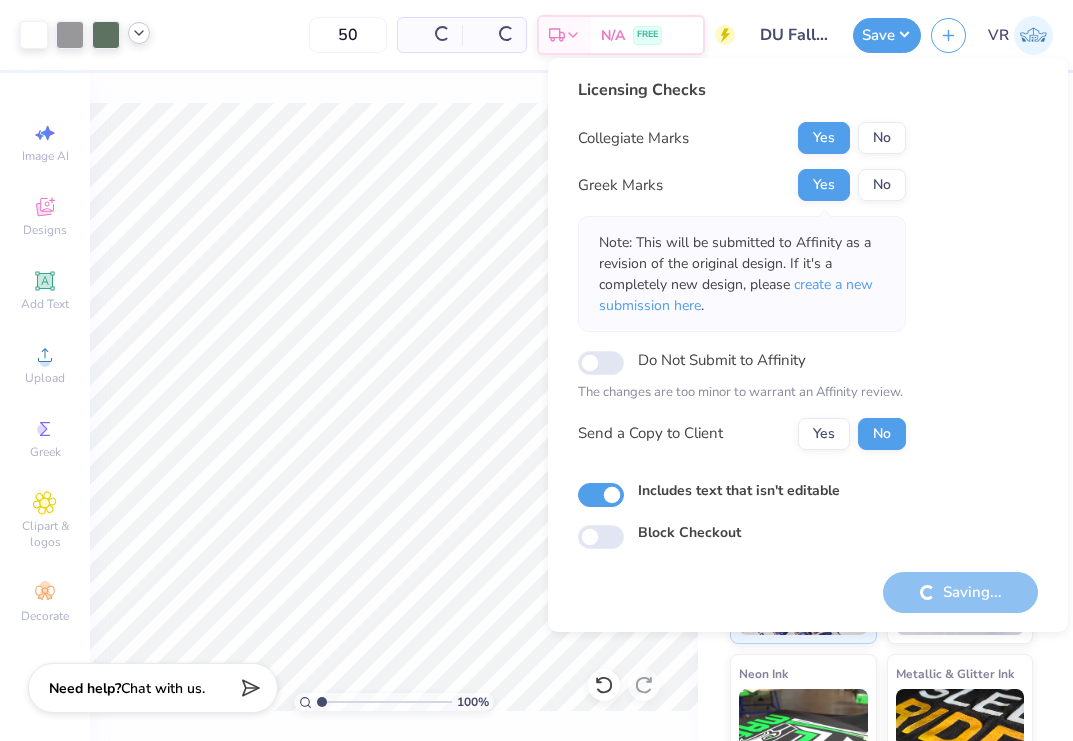 click at bounding box center [139, 33] 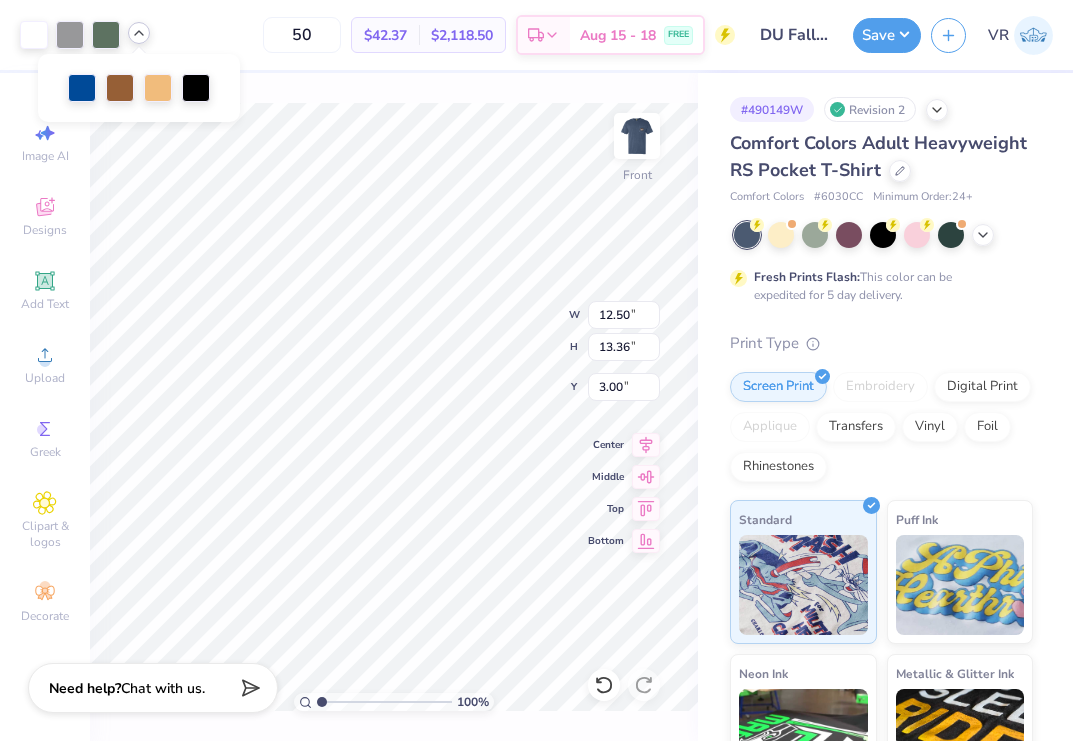 click 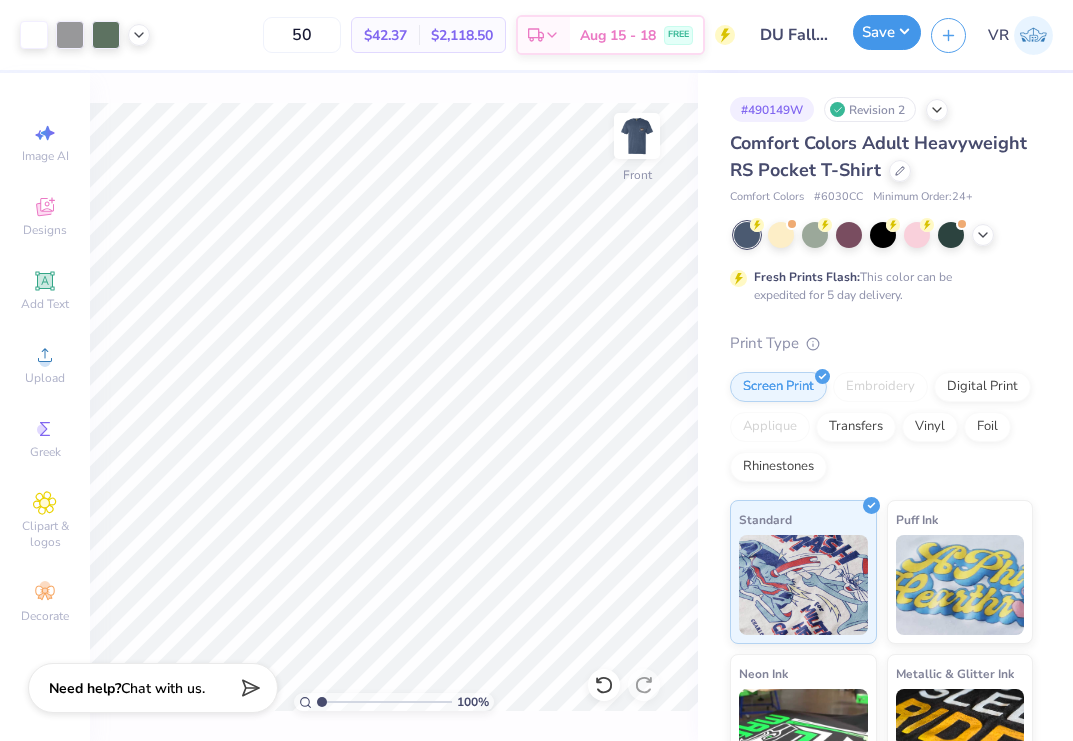 click on "Save" at bounding box center (887, 32) 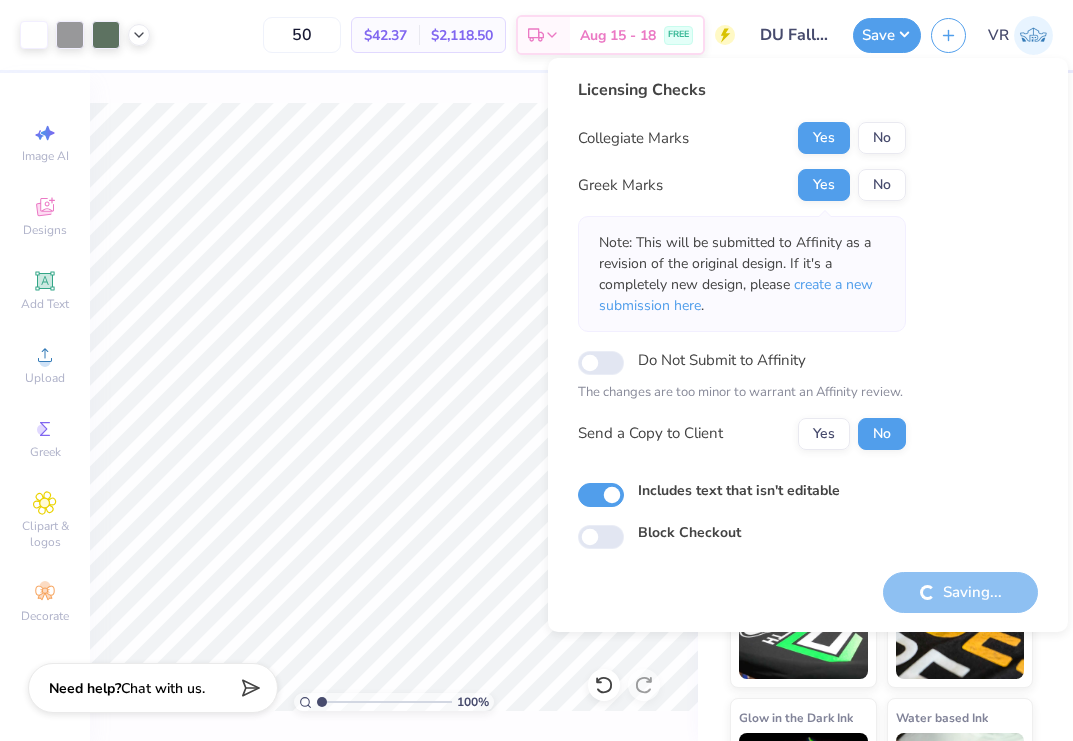 scroll, scrollTop: 133, scrollLeft: 0, axis: vertical 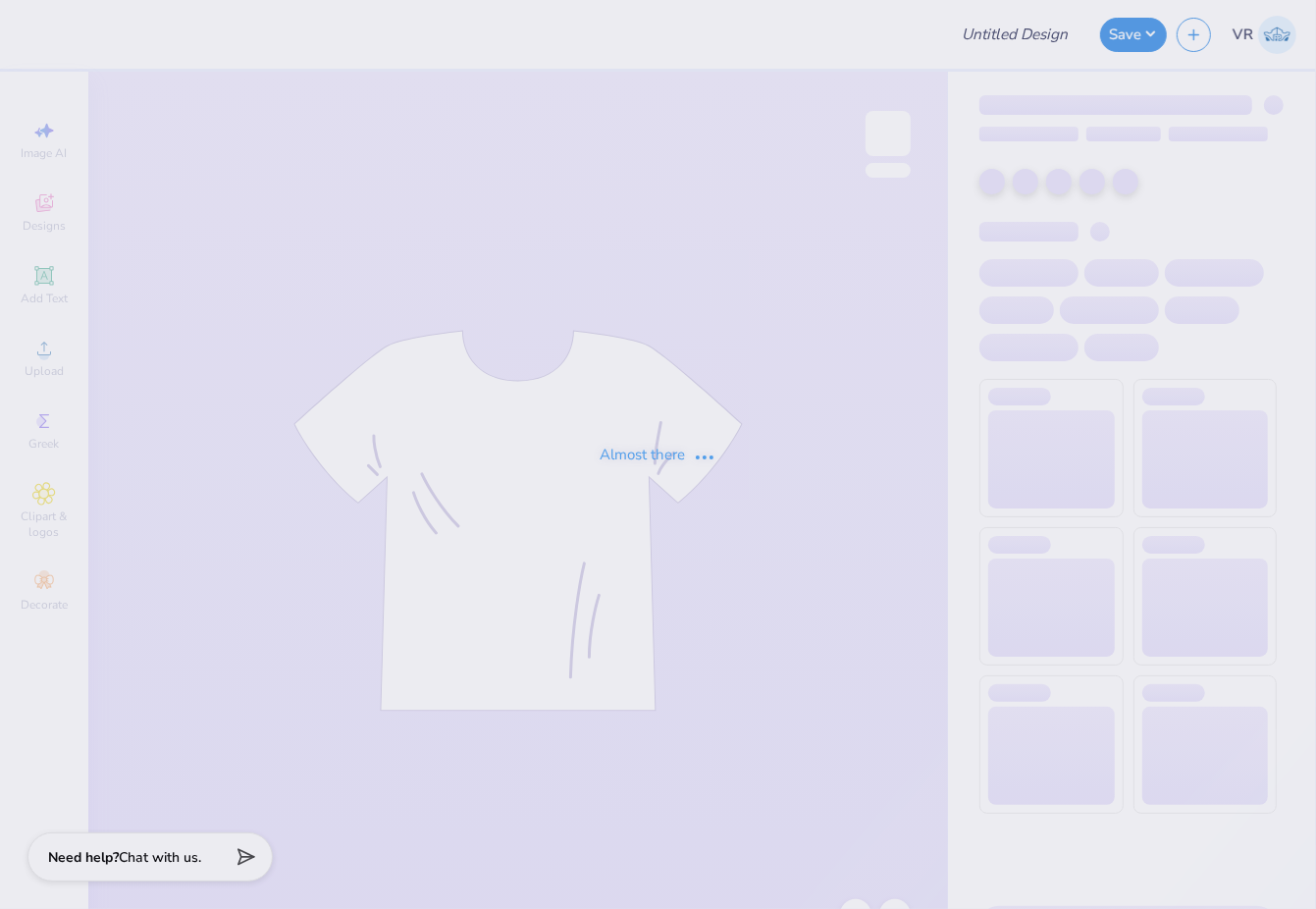 type on "DU Fall Rush '25" 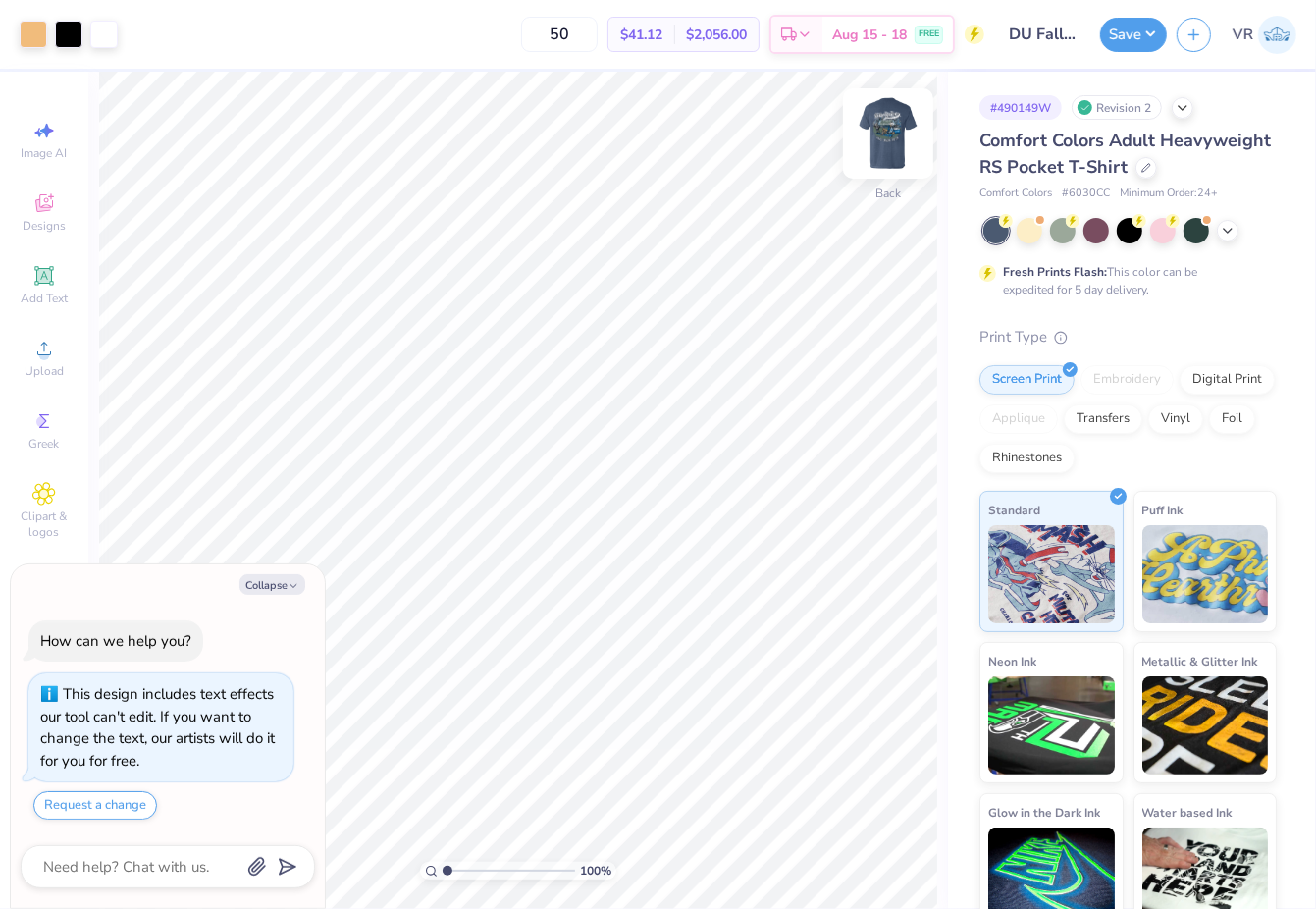 click at bounding box center [888, 134] 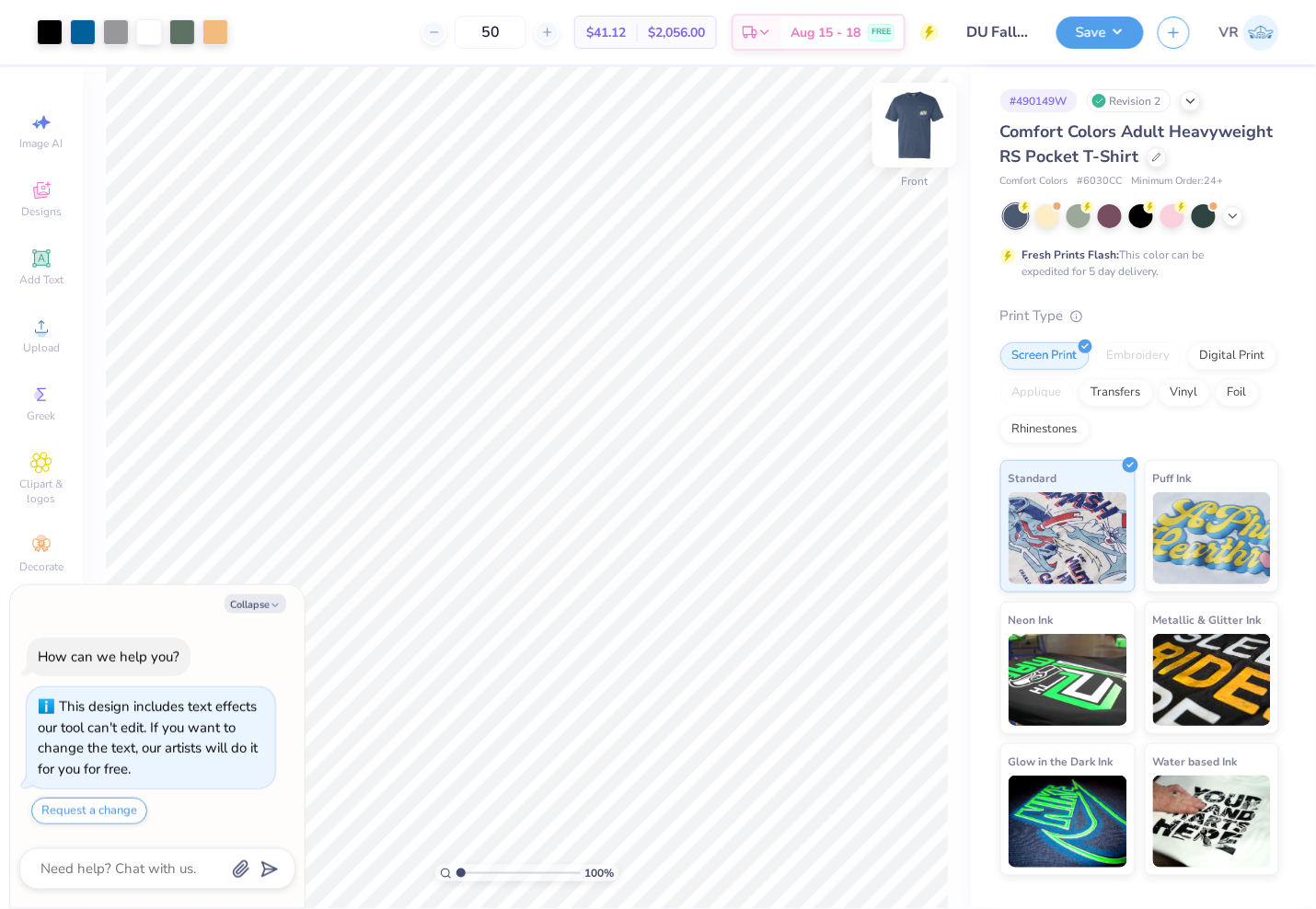 click at bounding box center [915, 125] 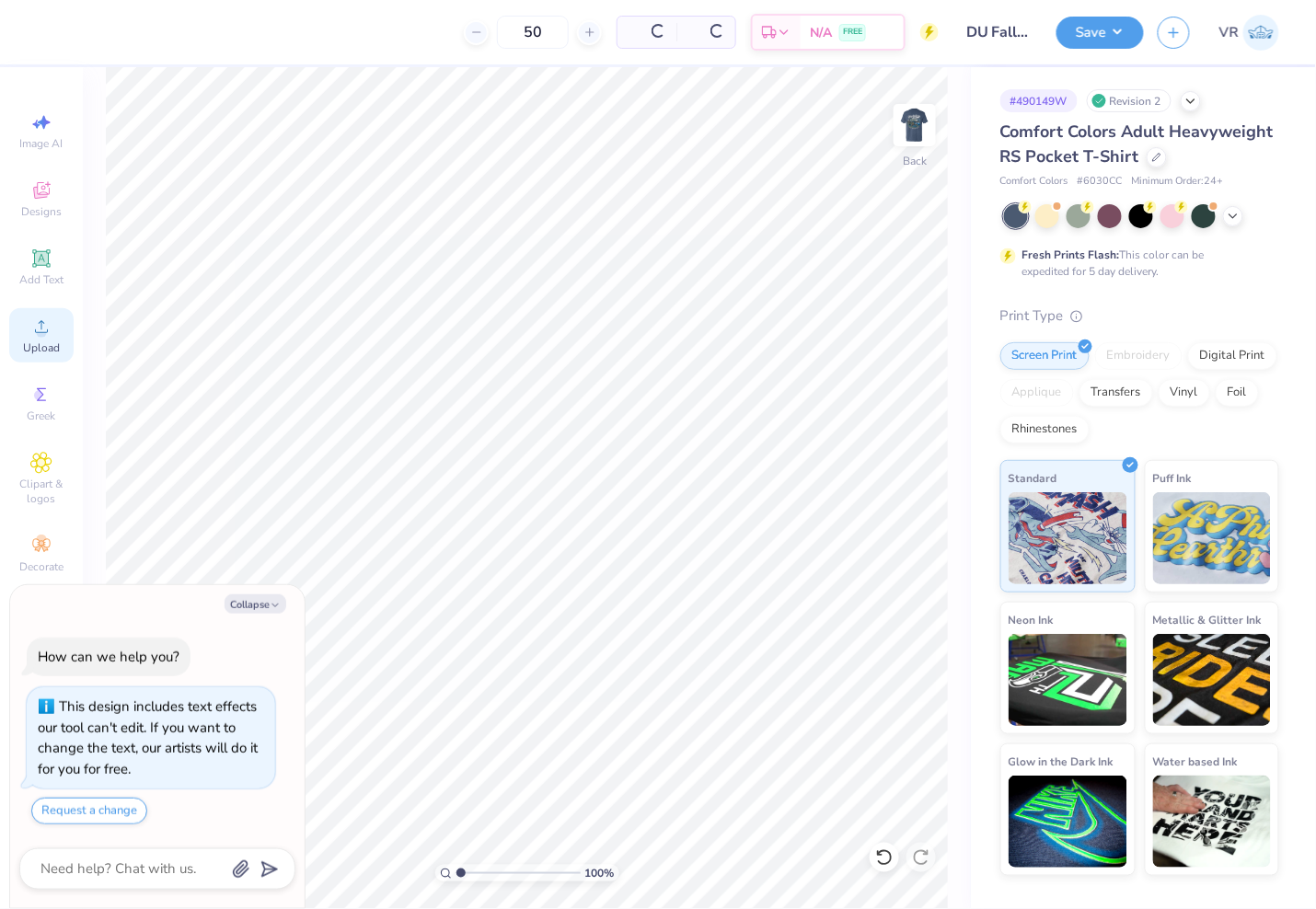 click on "Upload" at bounding box center [41, 335] 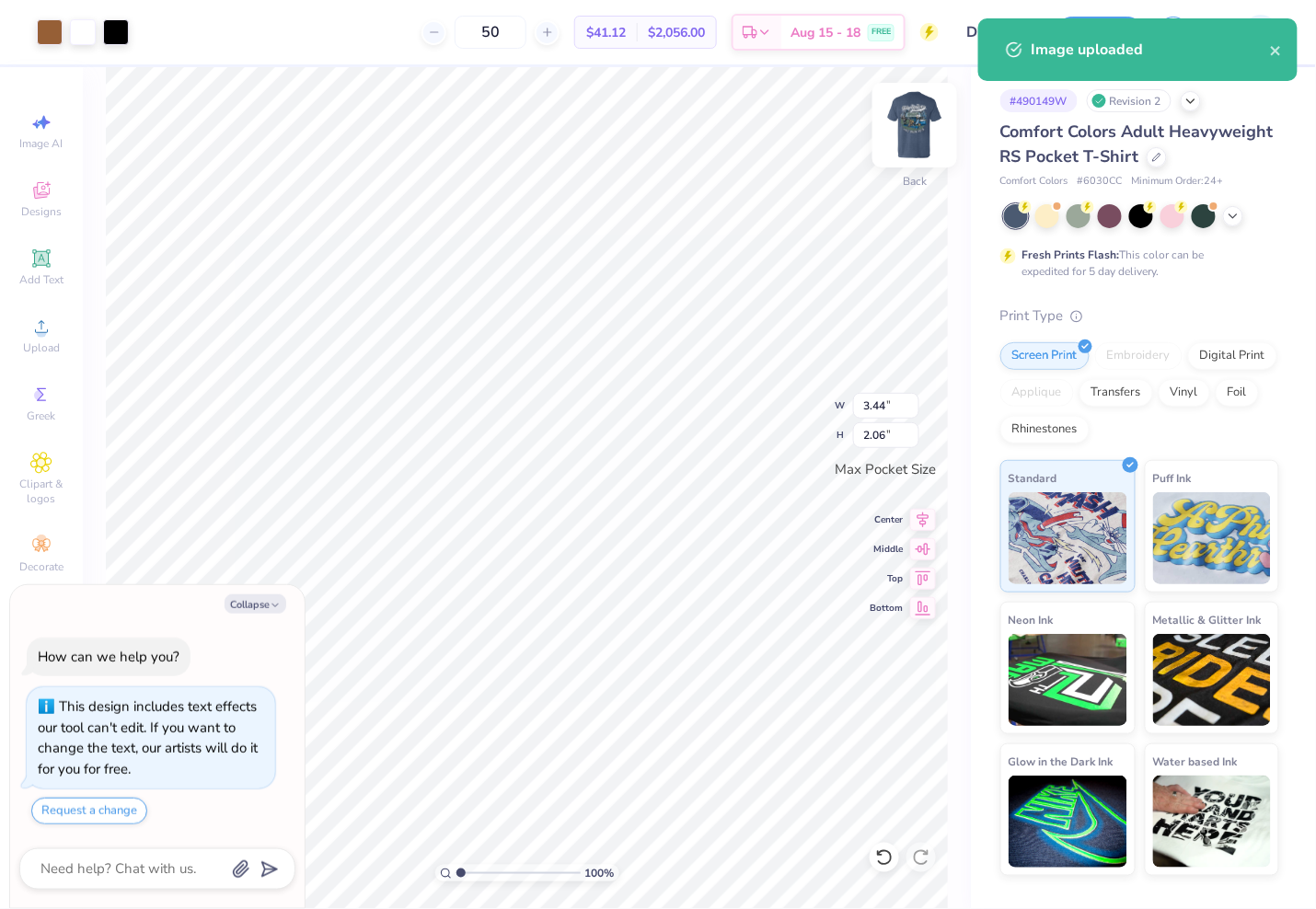 click at bounding box center [915, 125] 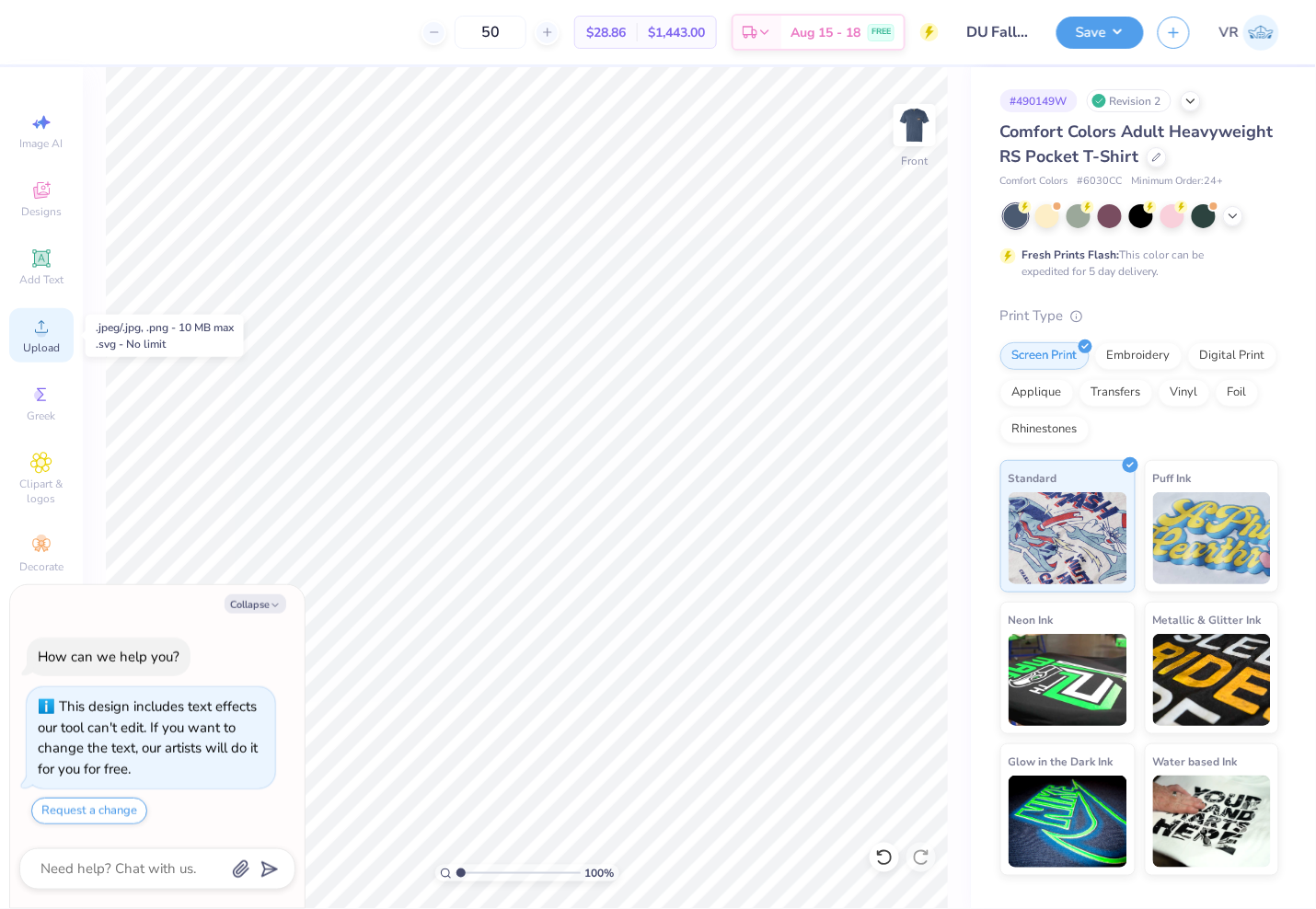 click 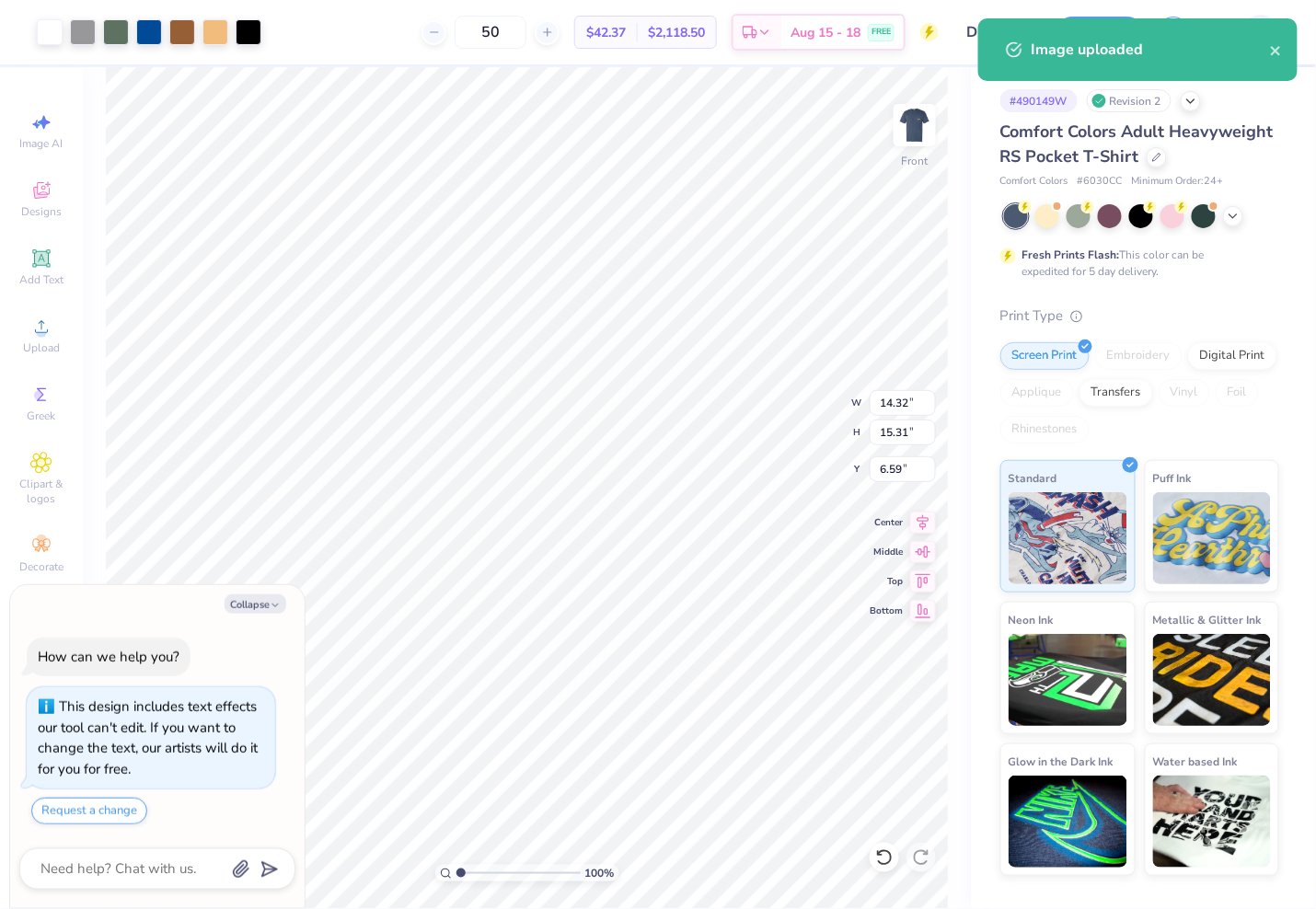 type on "x" 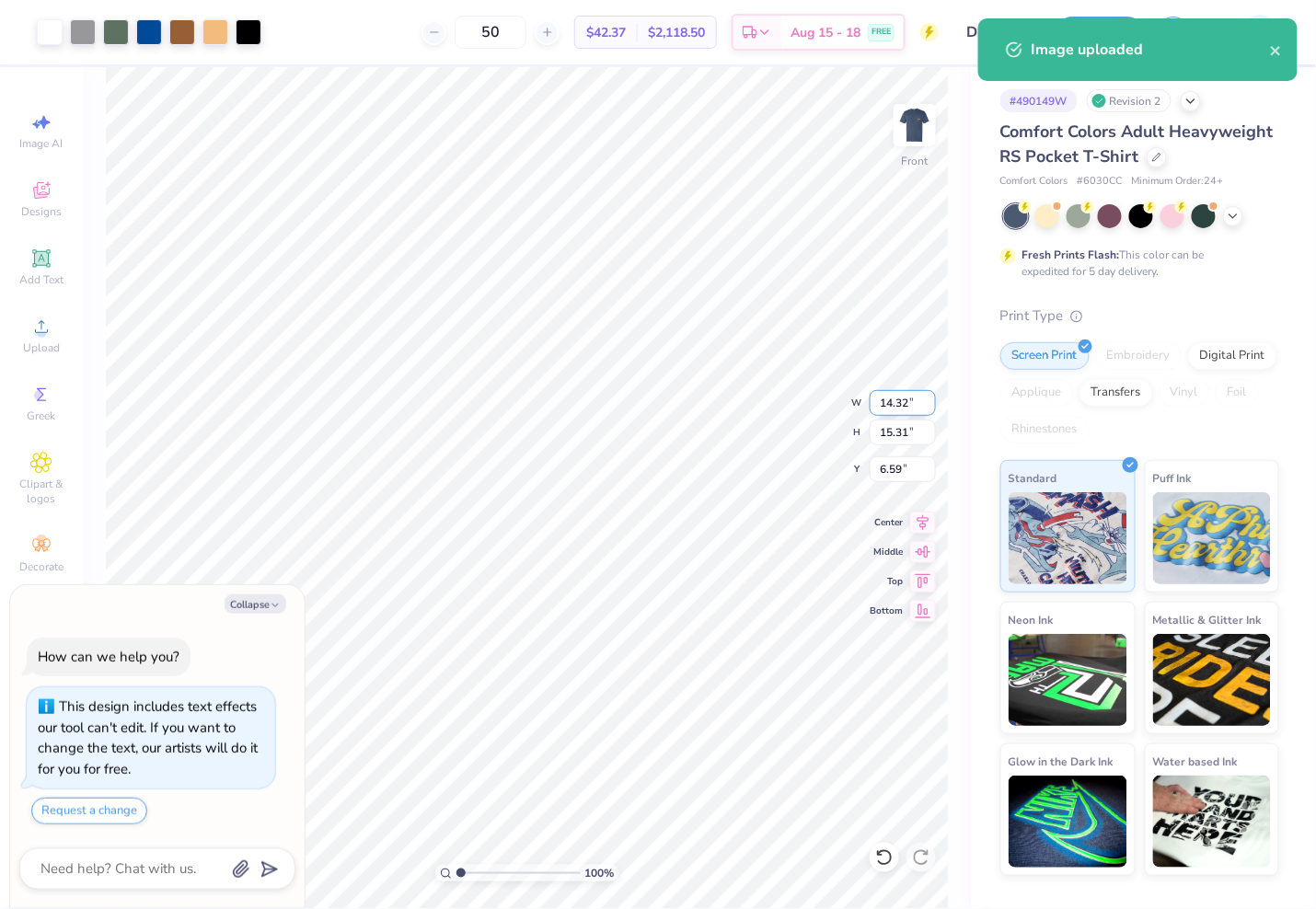 click on "14.32" at bounding box center (903, 403) 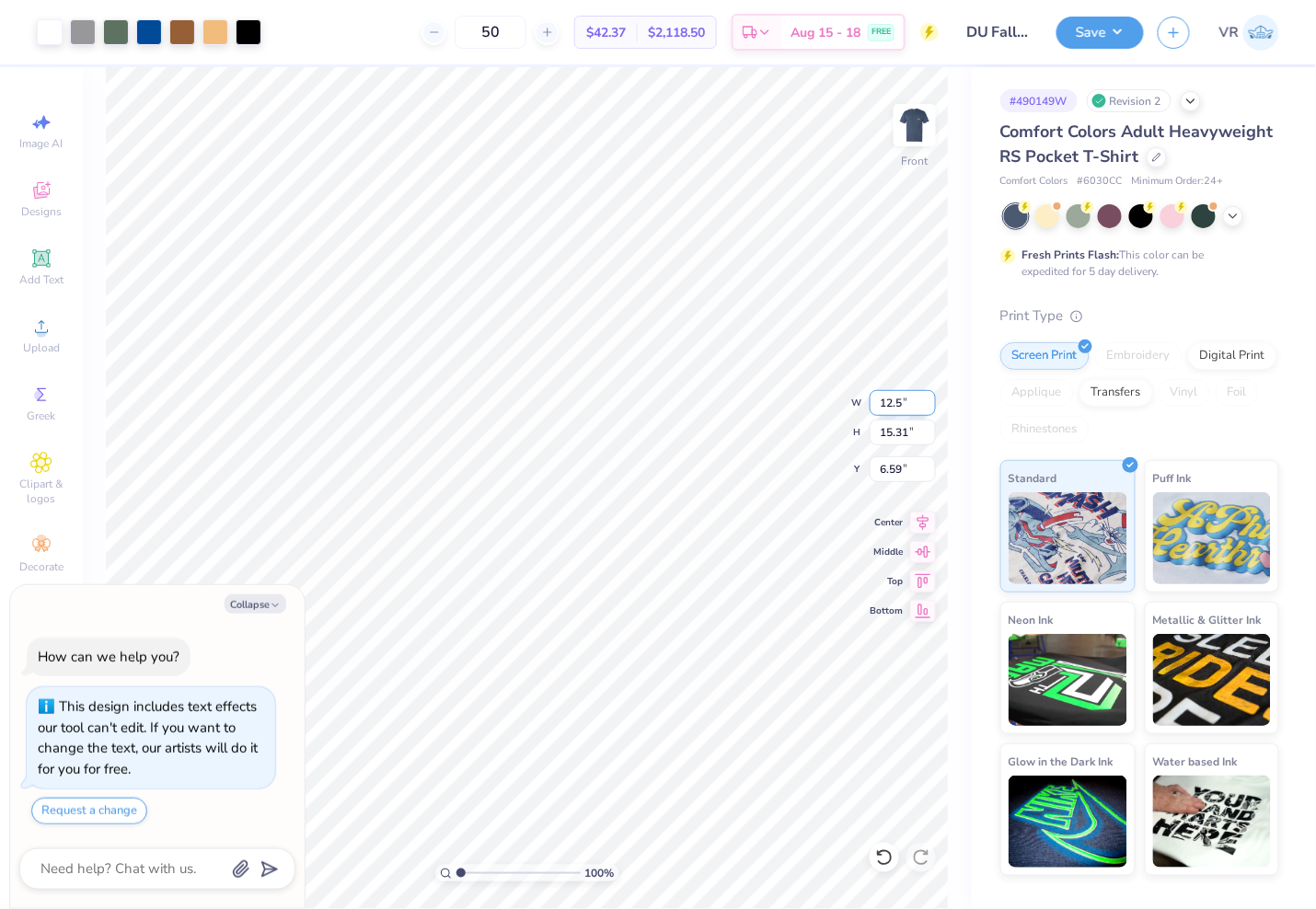 type on "12.5" 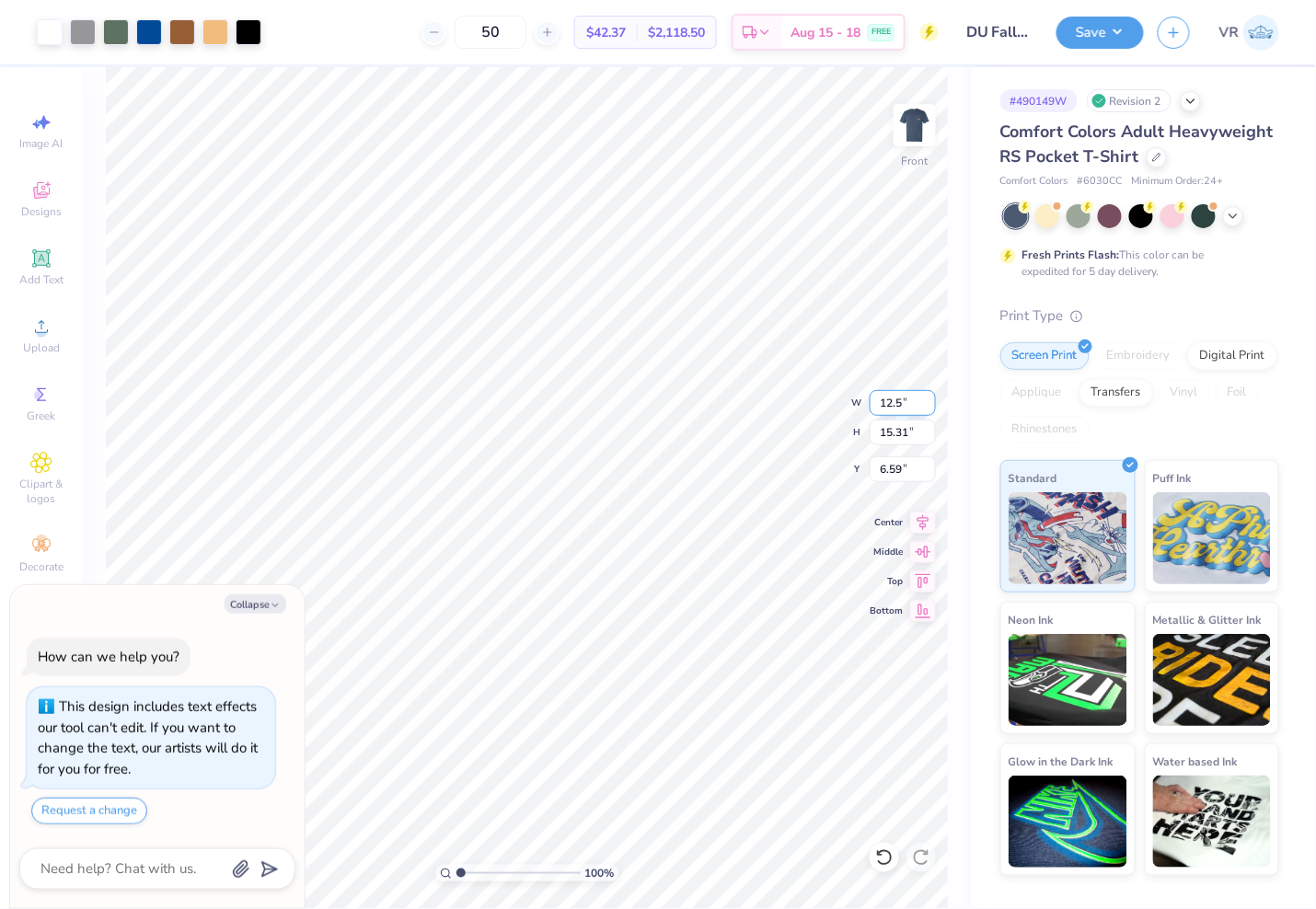 type on "x" 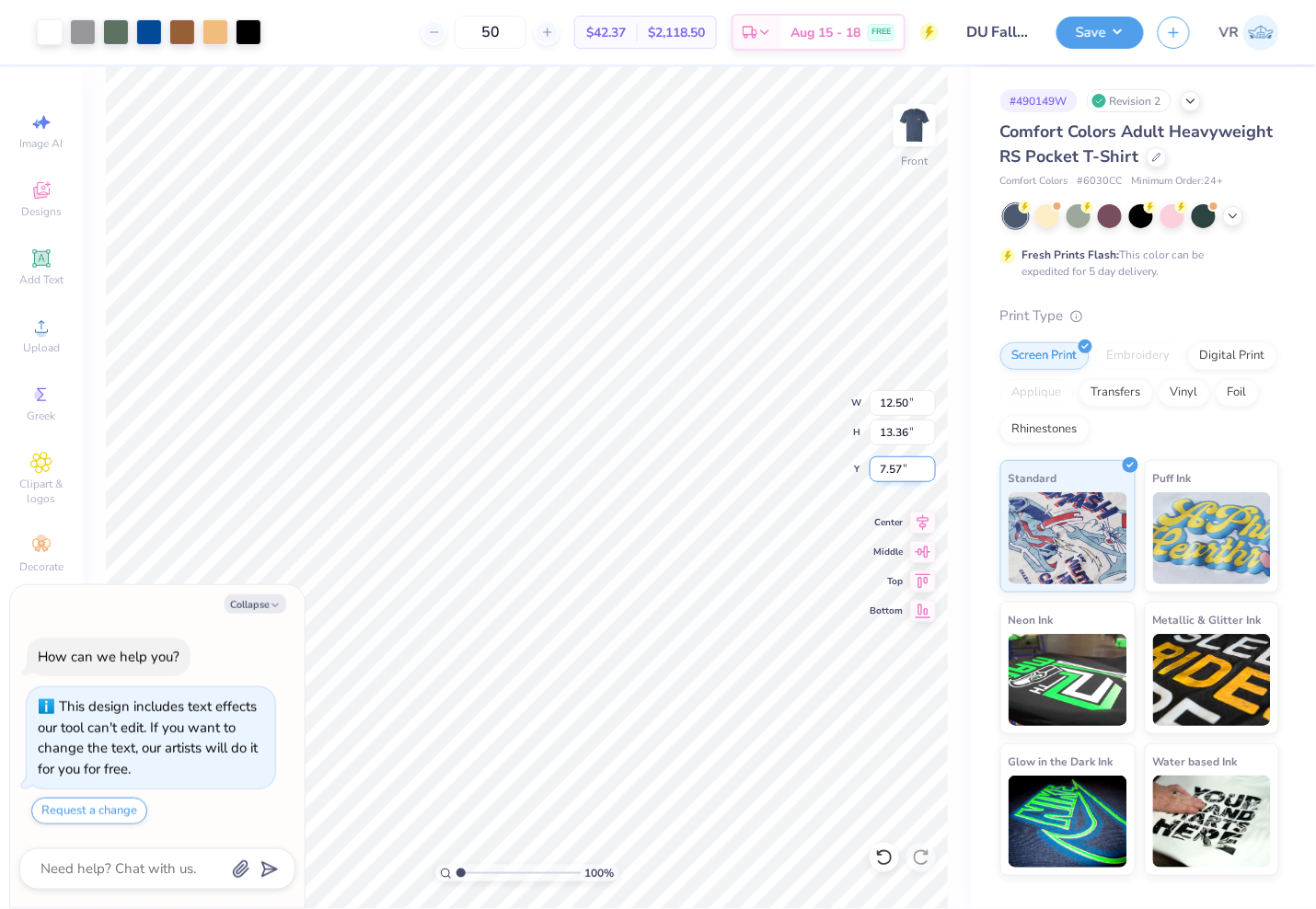 click on "7.57" at bounding box center [903, 469] 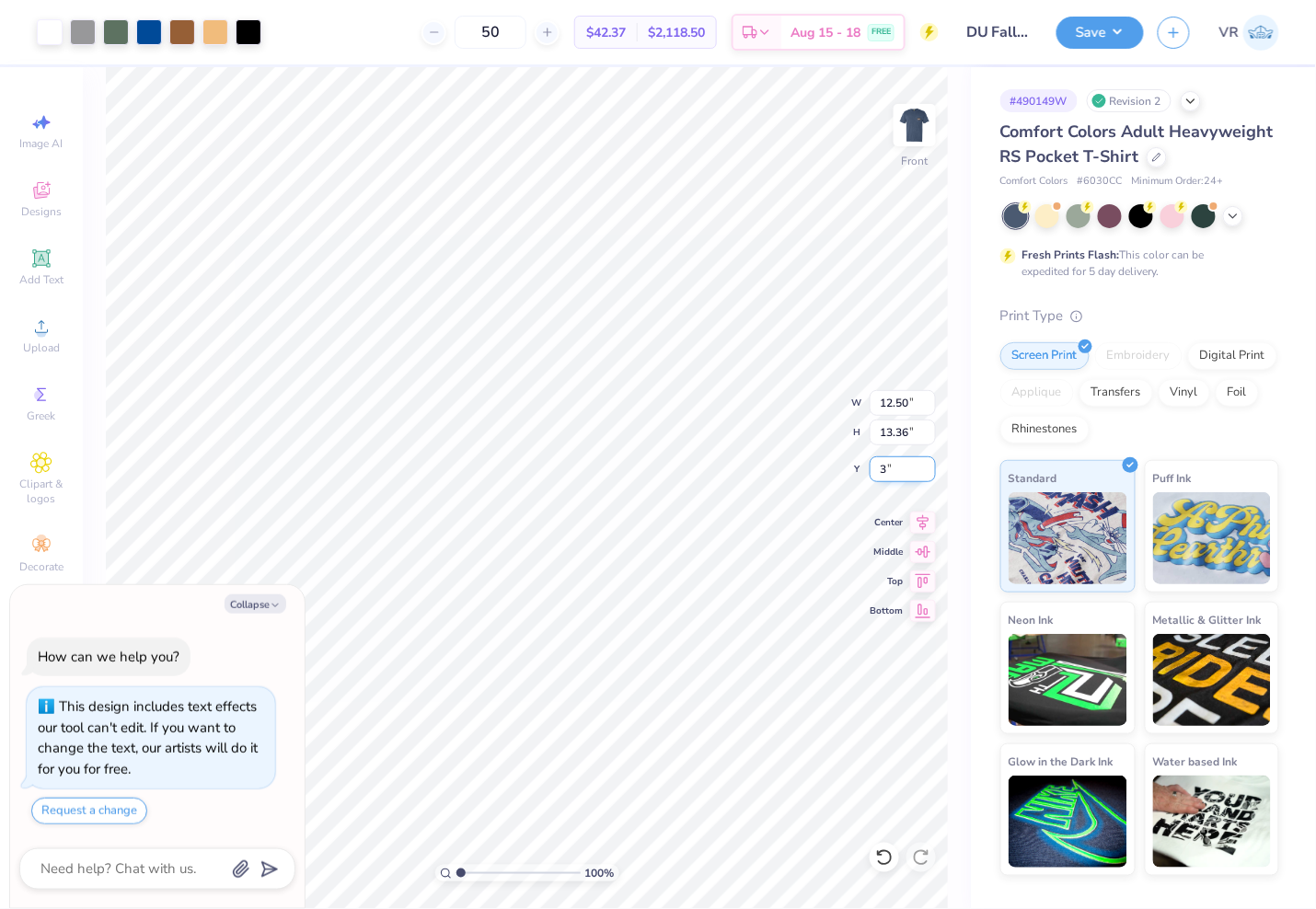 type on "3" 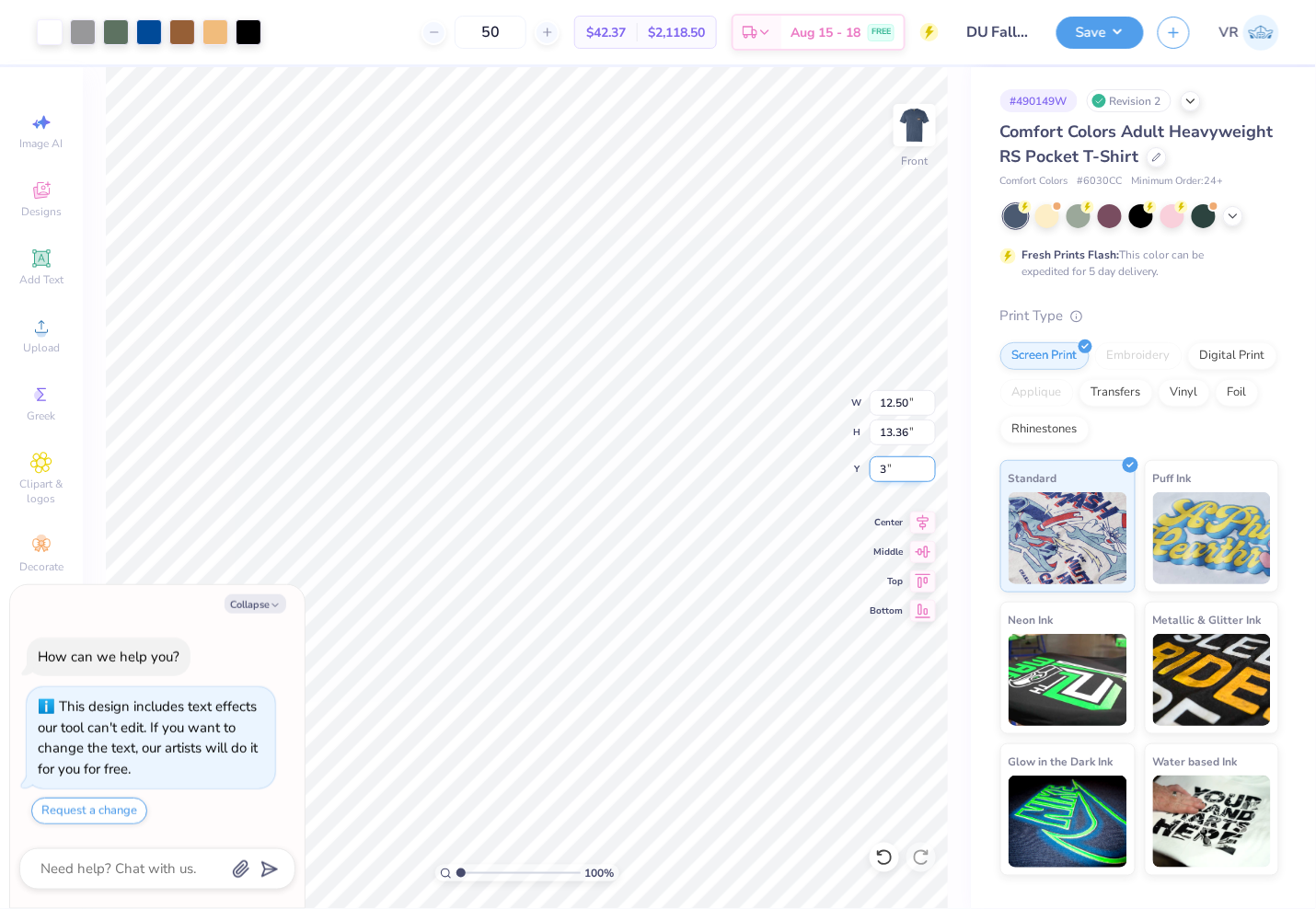 type on "x" 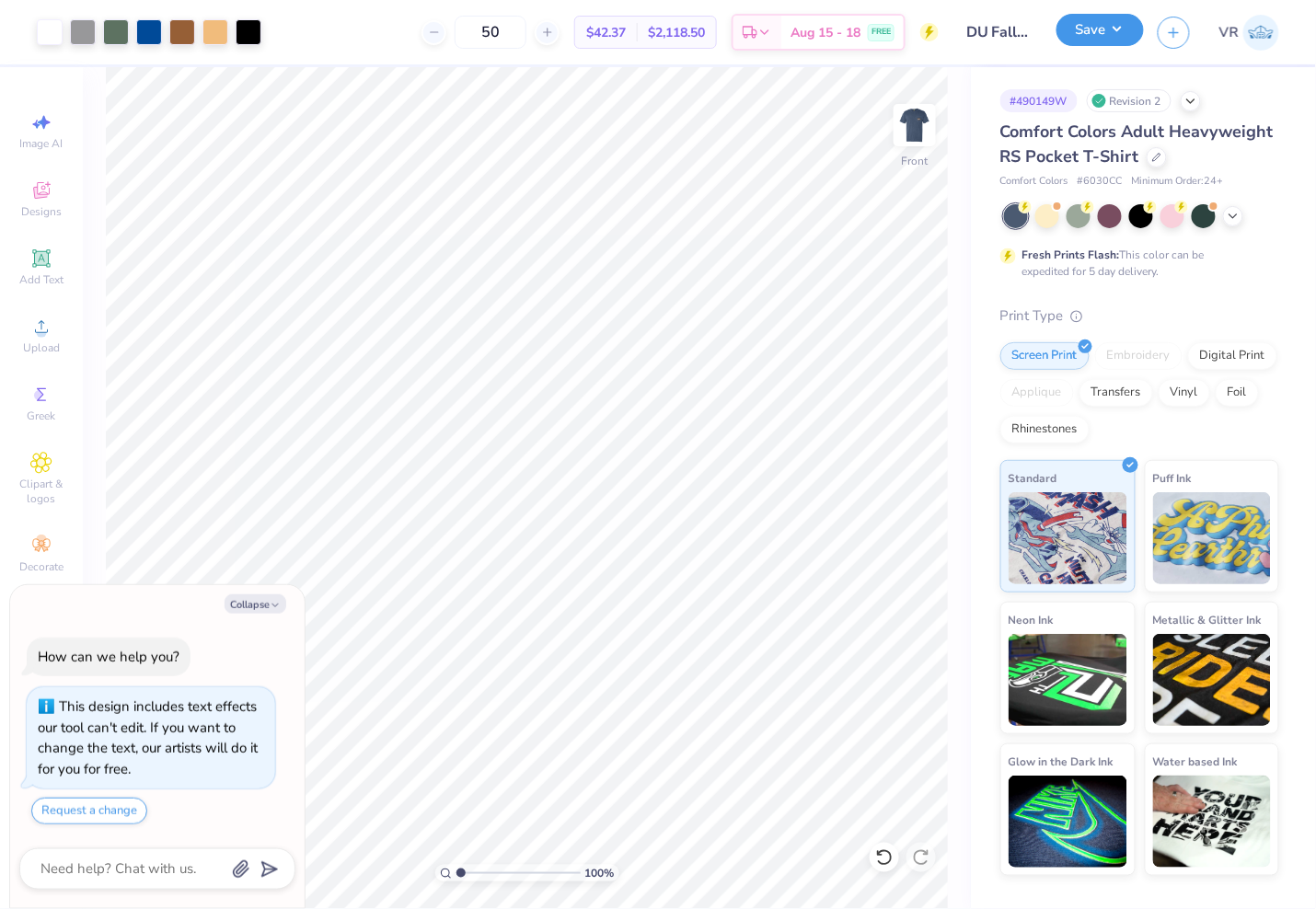 click on "Save" at bounding box center [1100, 29] 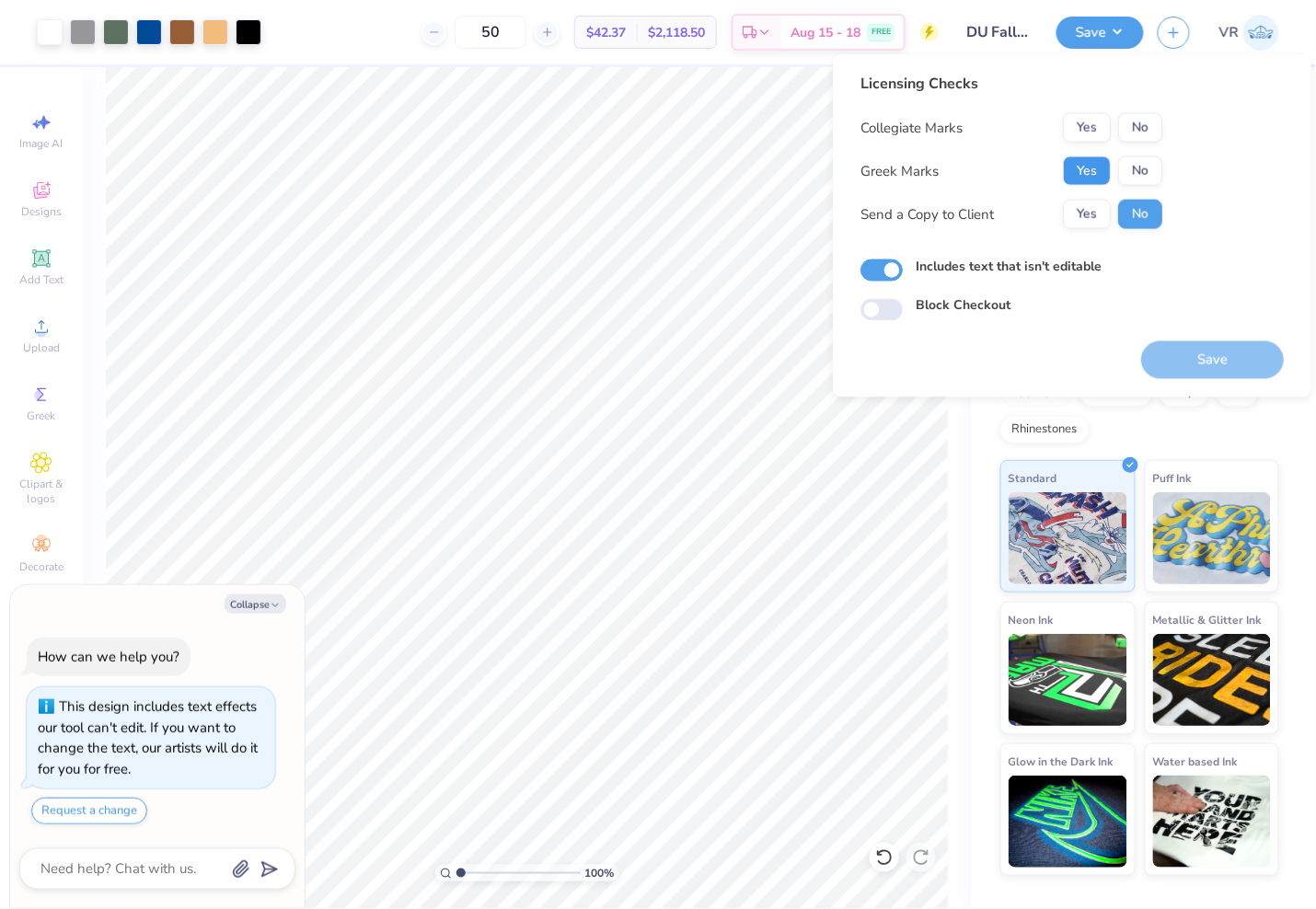 click on "Yes" at bounding box center [1087, 171] 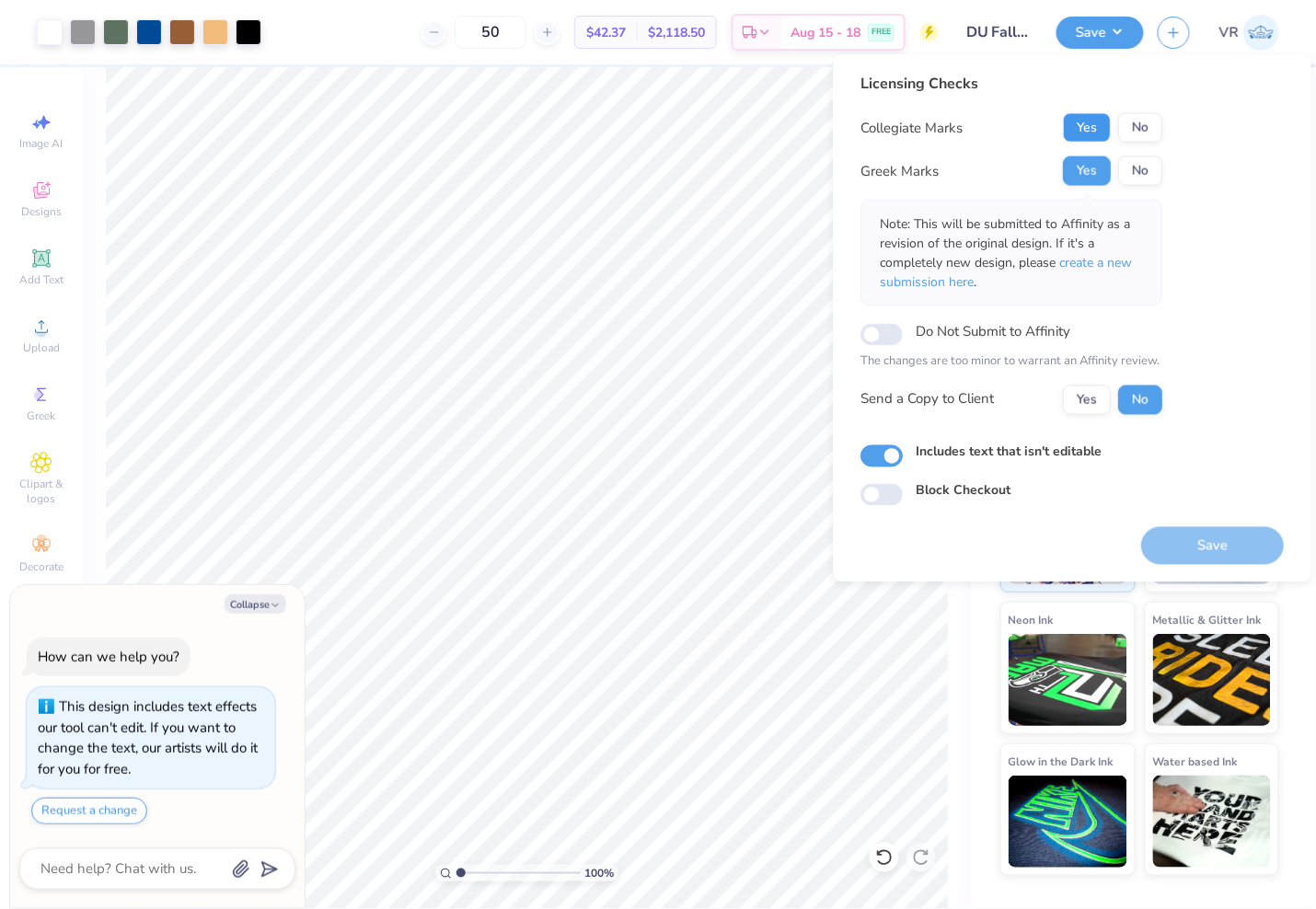 click on "Yes" at bounding box center (1087, 128) 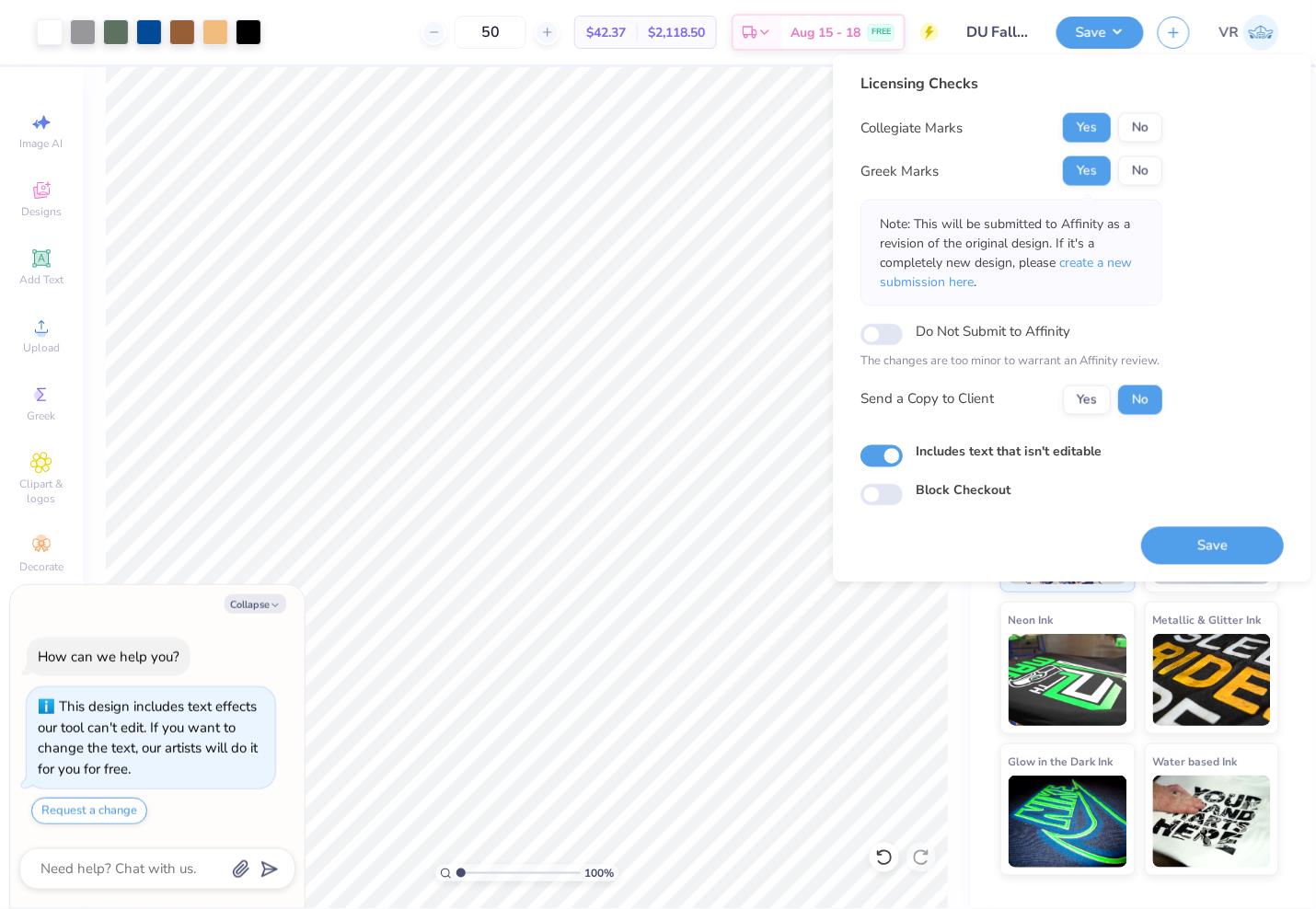 drag, startPoint x: 1213, startPoint y: 548, endPoint x: 1213, endPoint y: 534, distance: 14 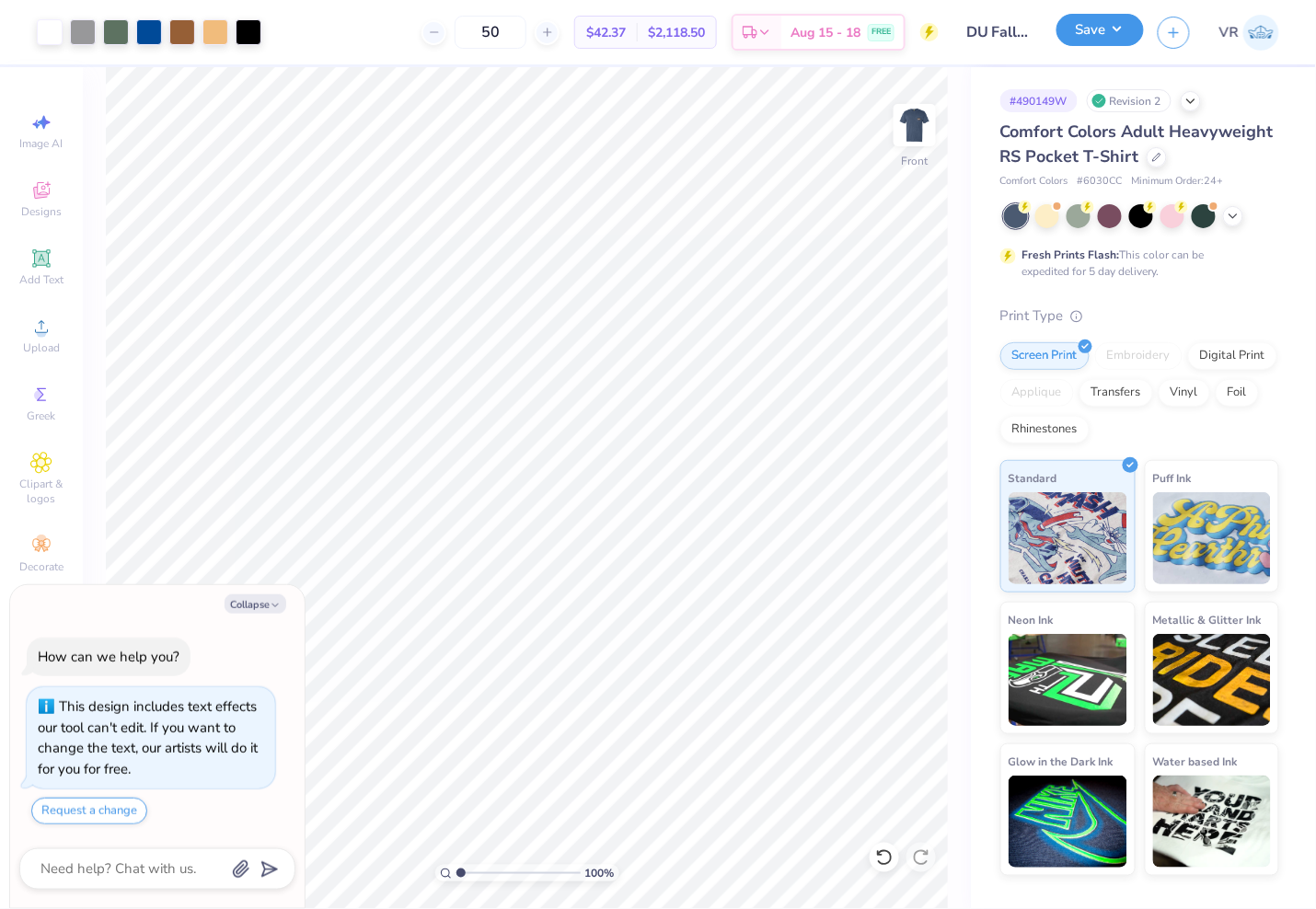 click on "Save" at bounding box center [1100, 29] 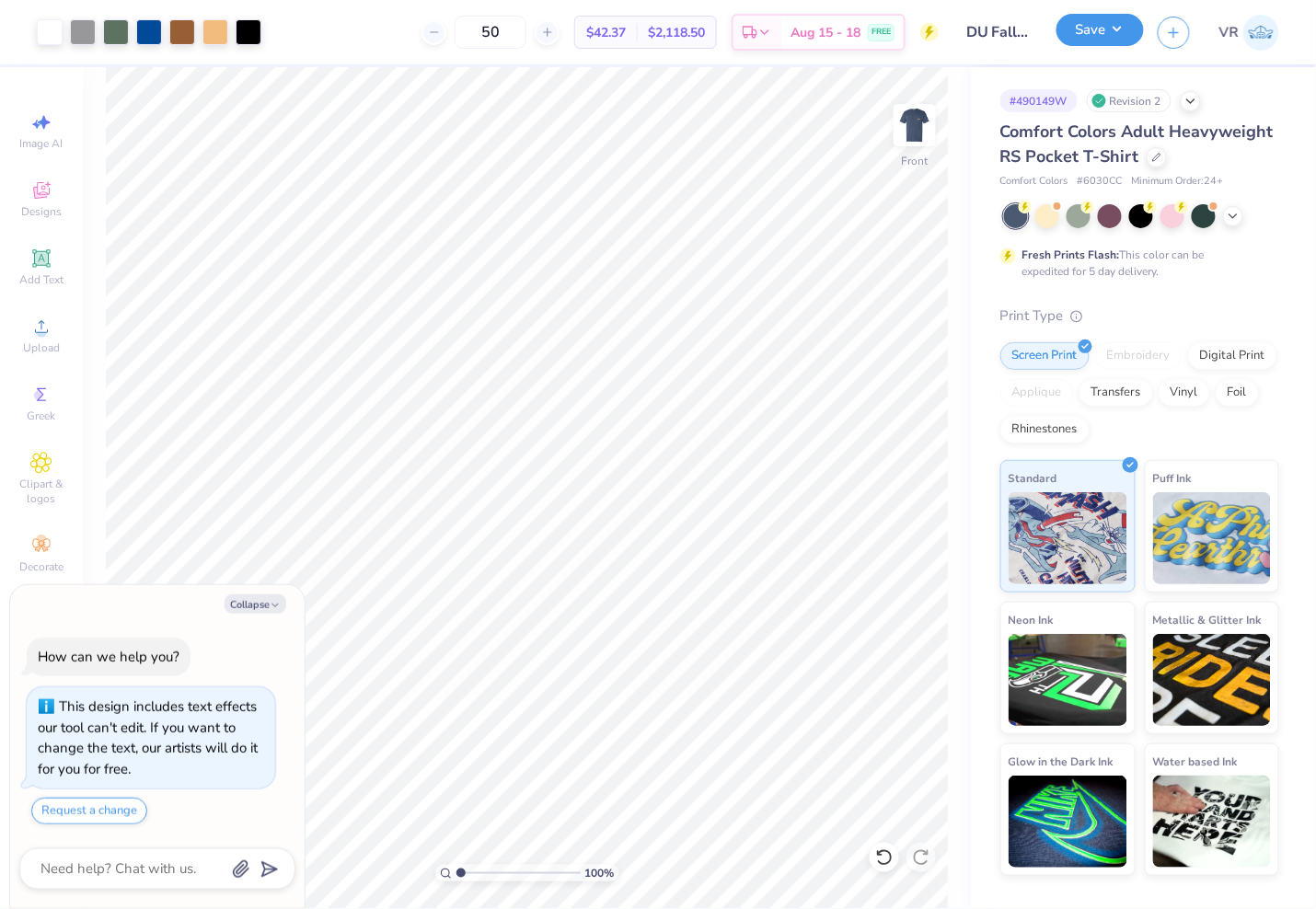 click on "Save" at bounding box center [1100, 29] 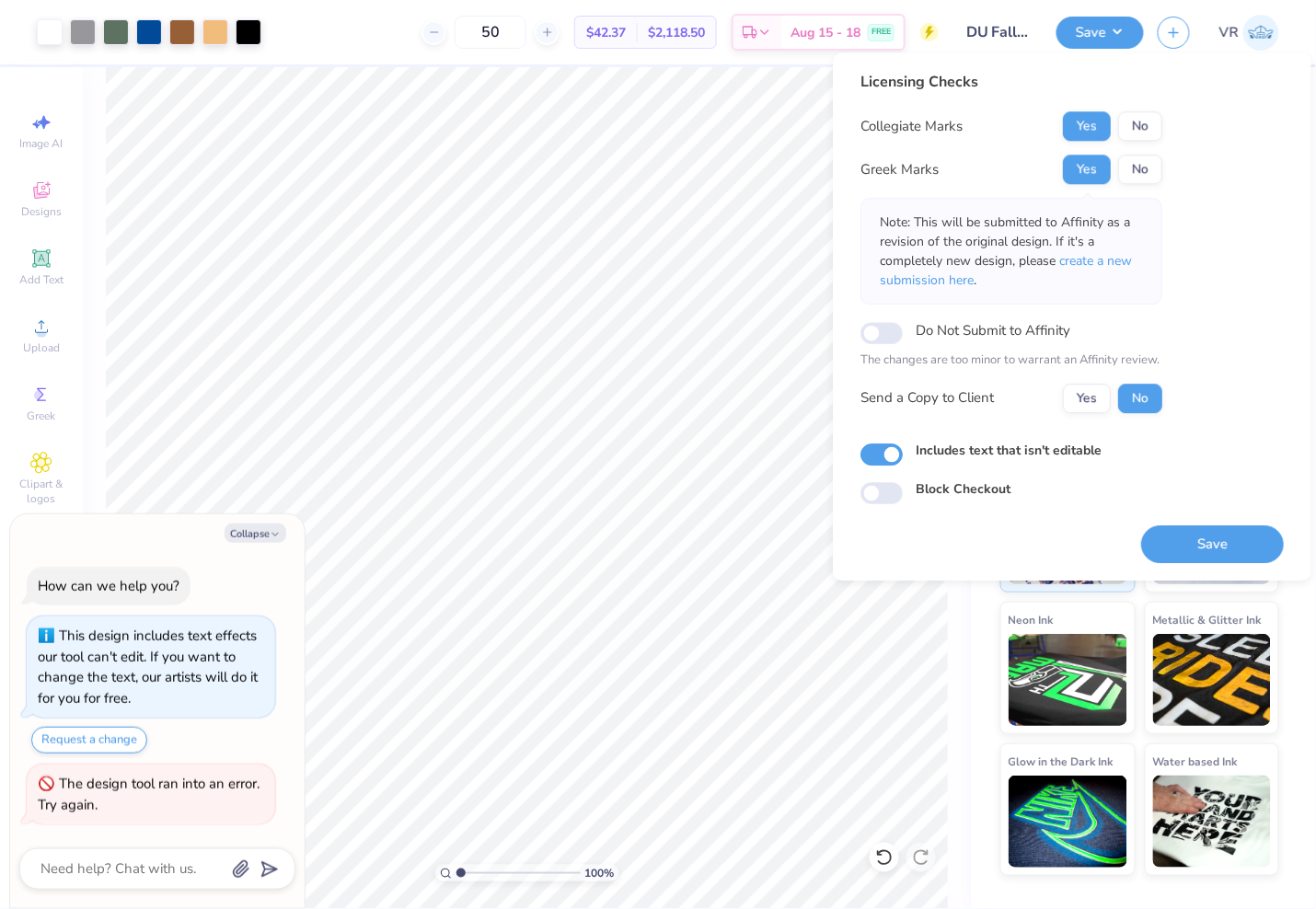 type on "x" 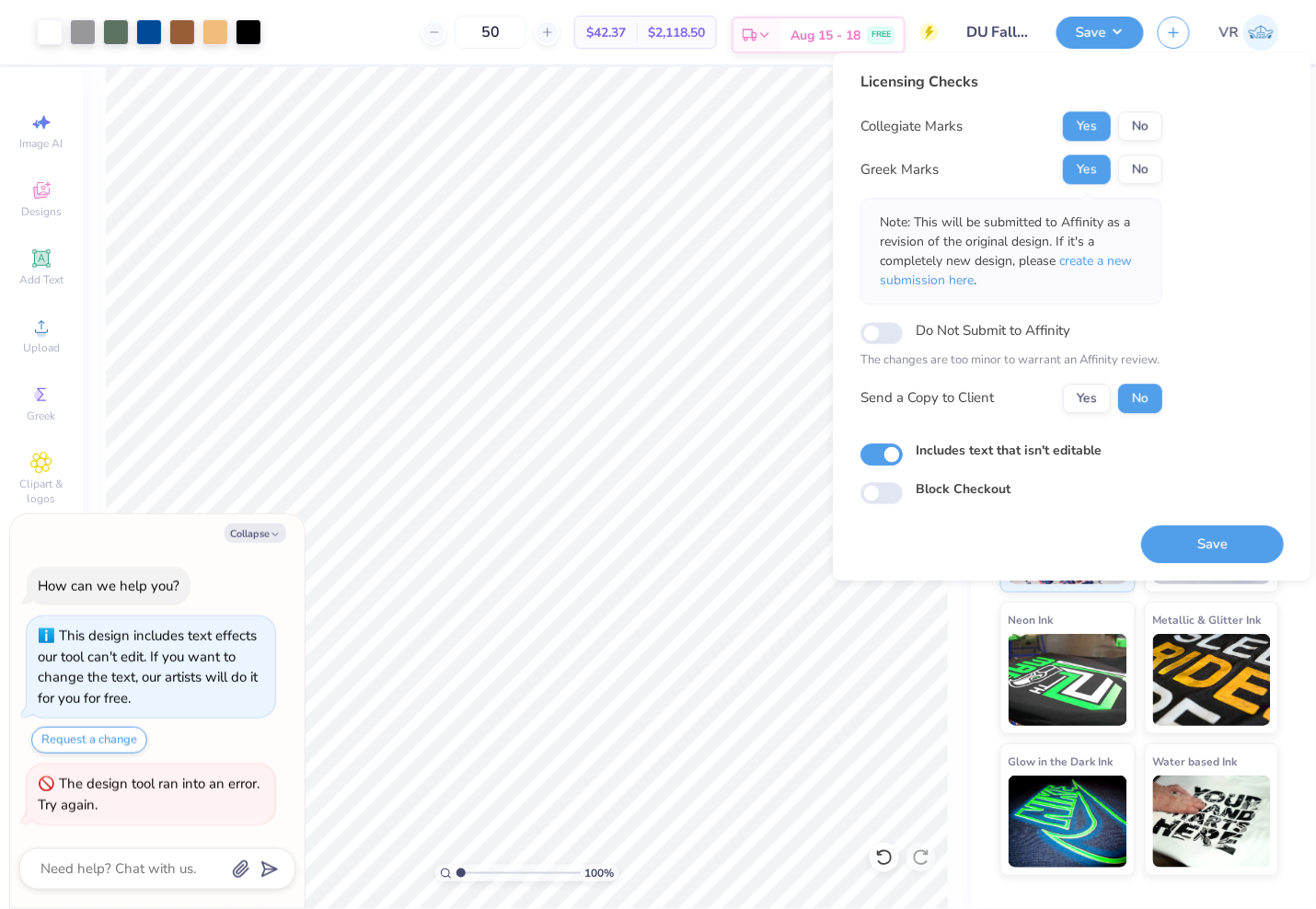 type 